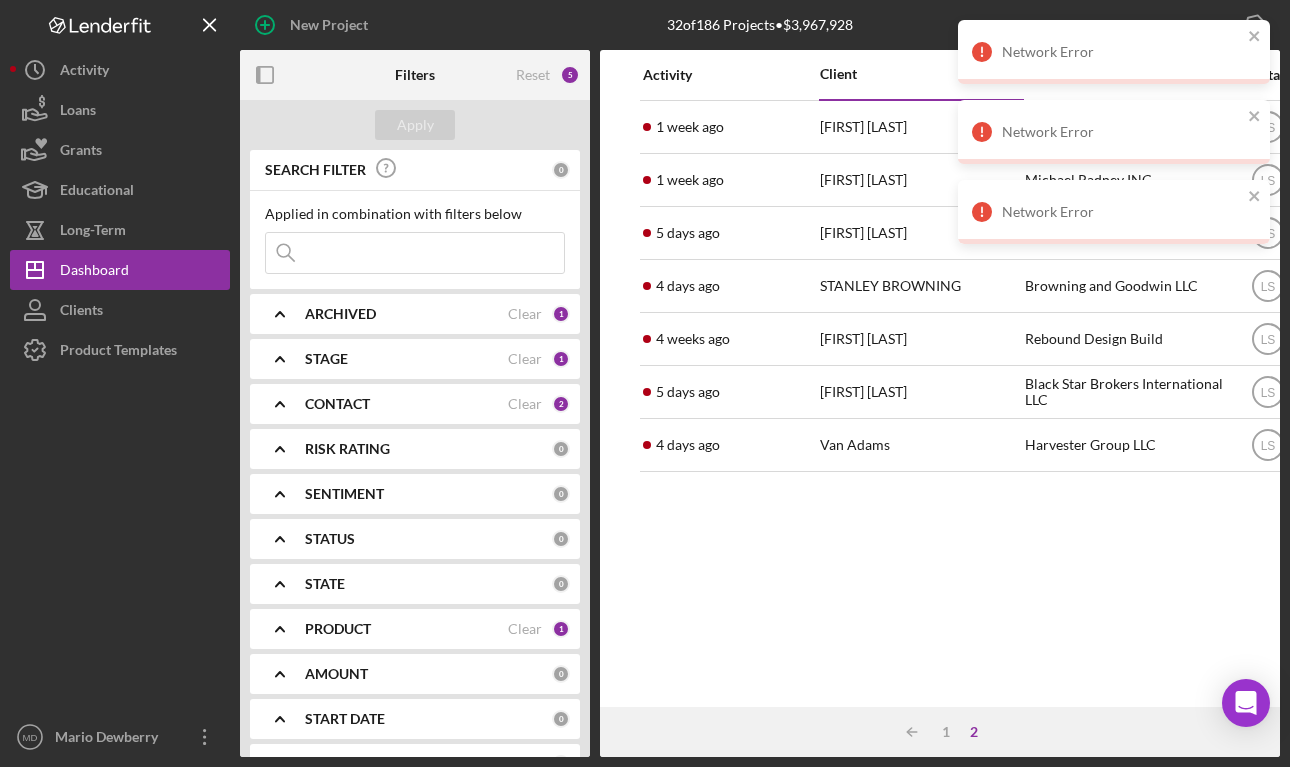 scroll, scrollTop: 0, scrollLeft: 0, axis: both 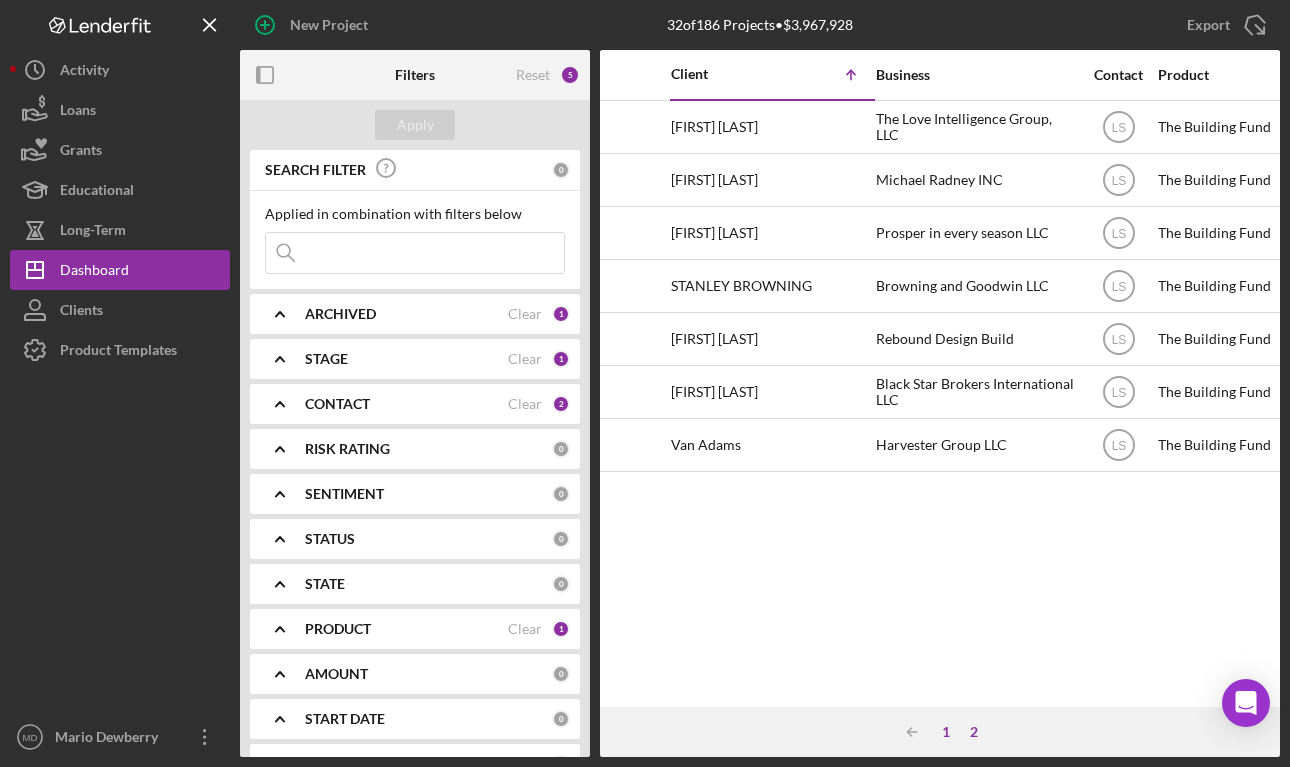 click on "1" at bounding box center (946, 732) 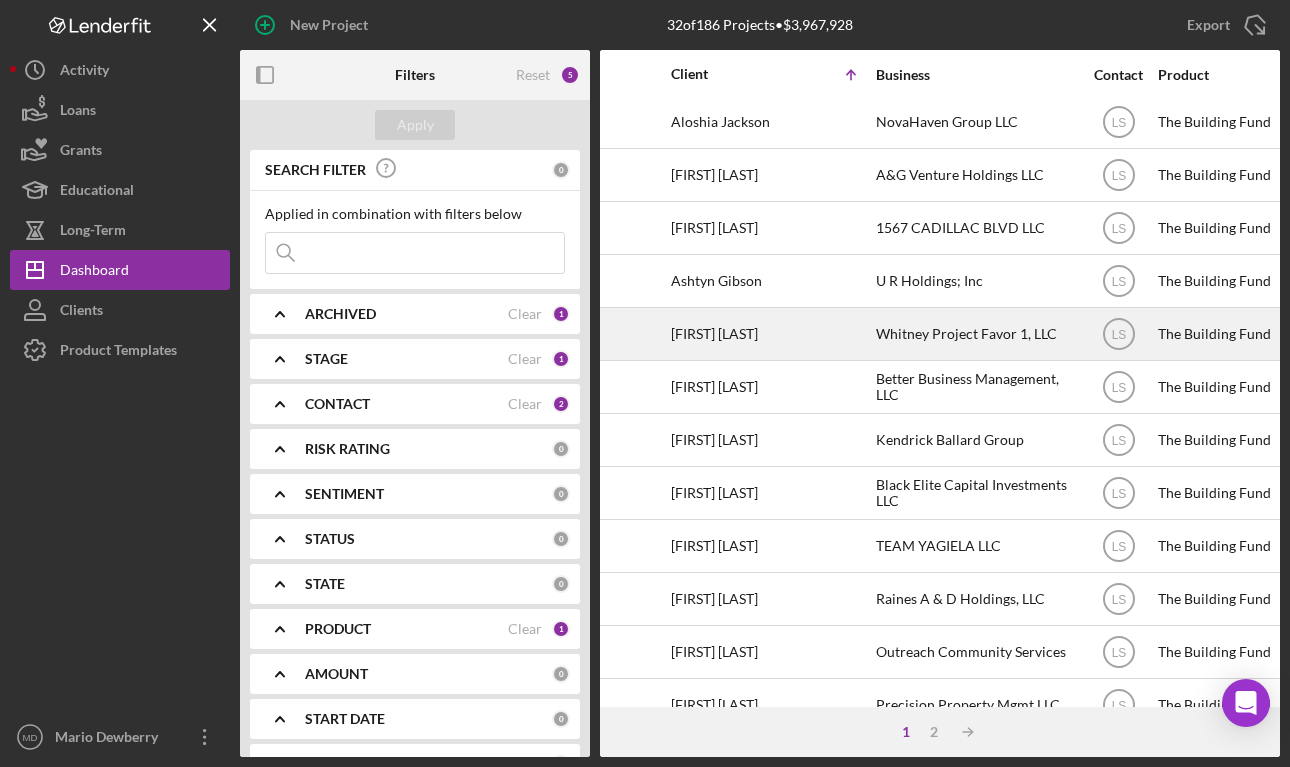 scroll, scrollTop: 117, scrollLeft: 149, axis: both 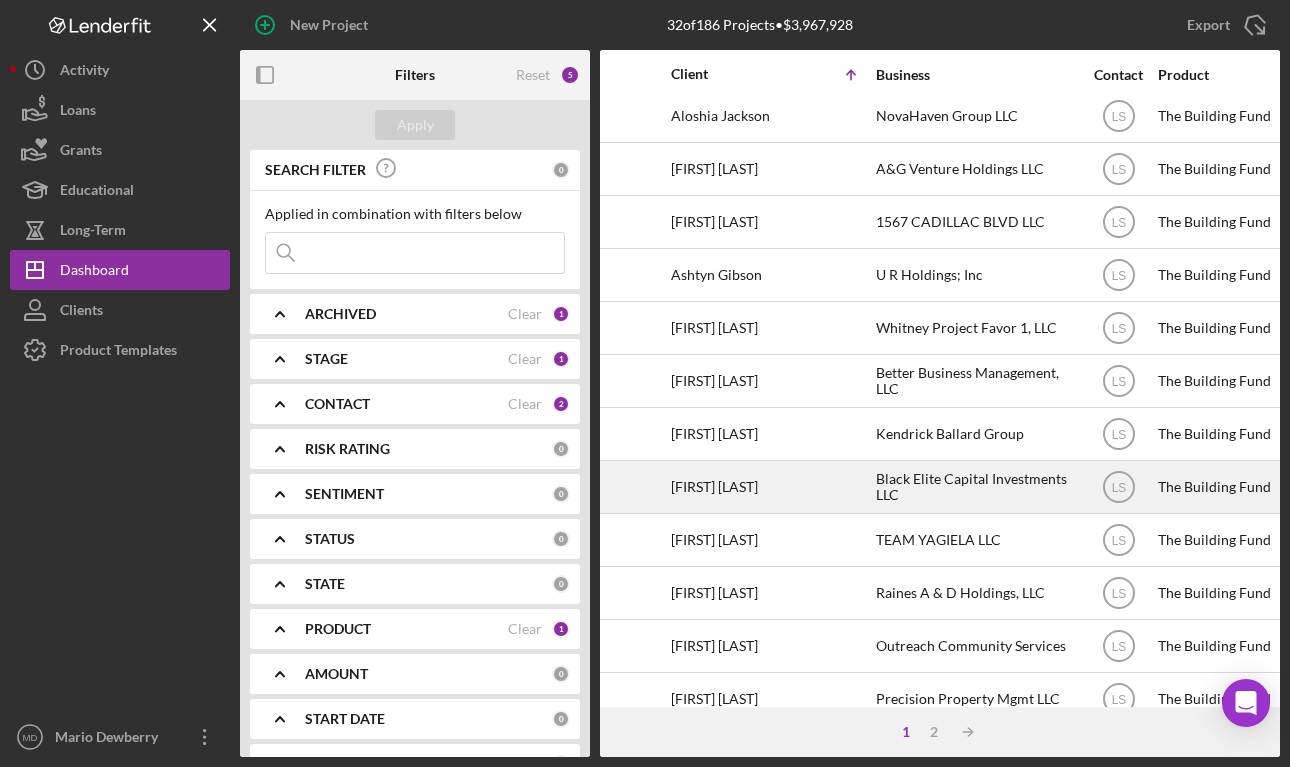 click on "[FIRST] [LAST]" at bounding box center [771, 487] 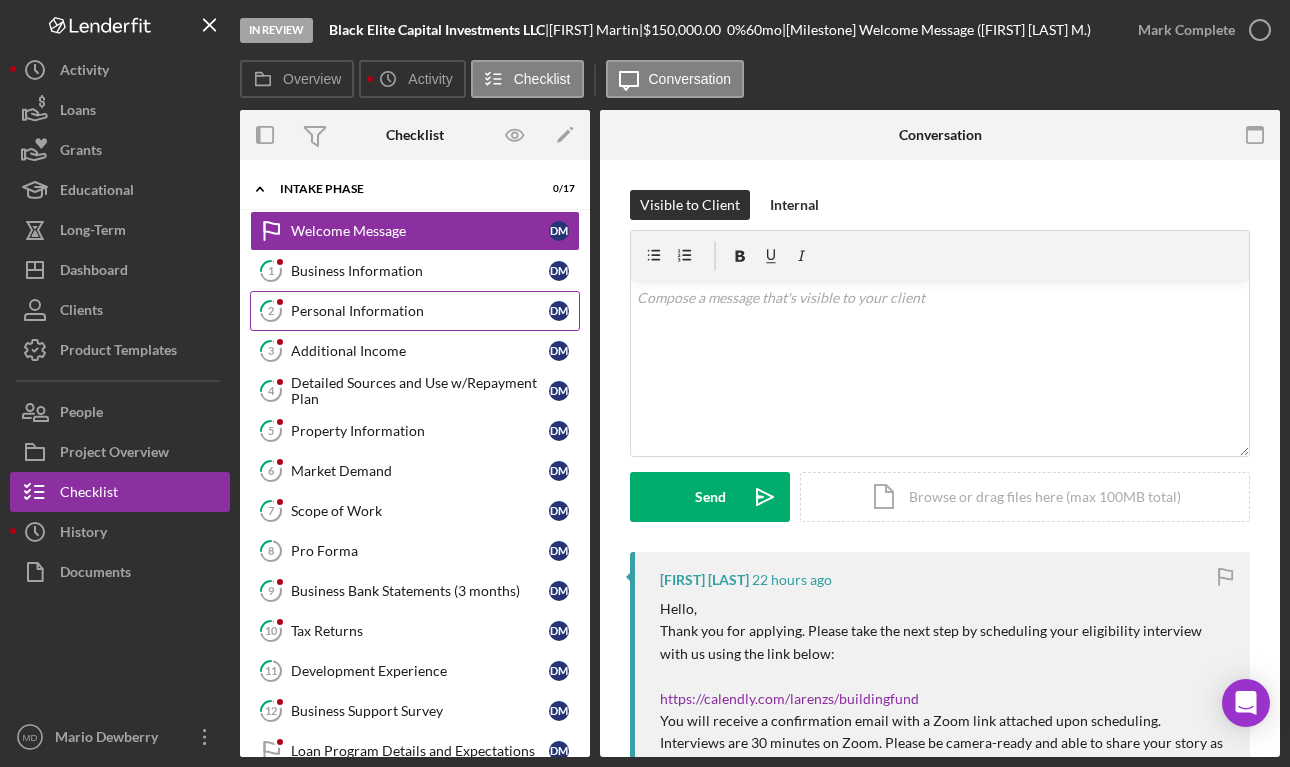 click on "2 Personal Information D M" at bounding box center (415, 311) 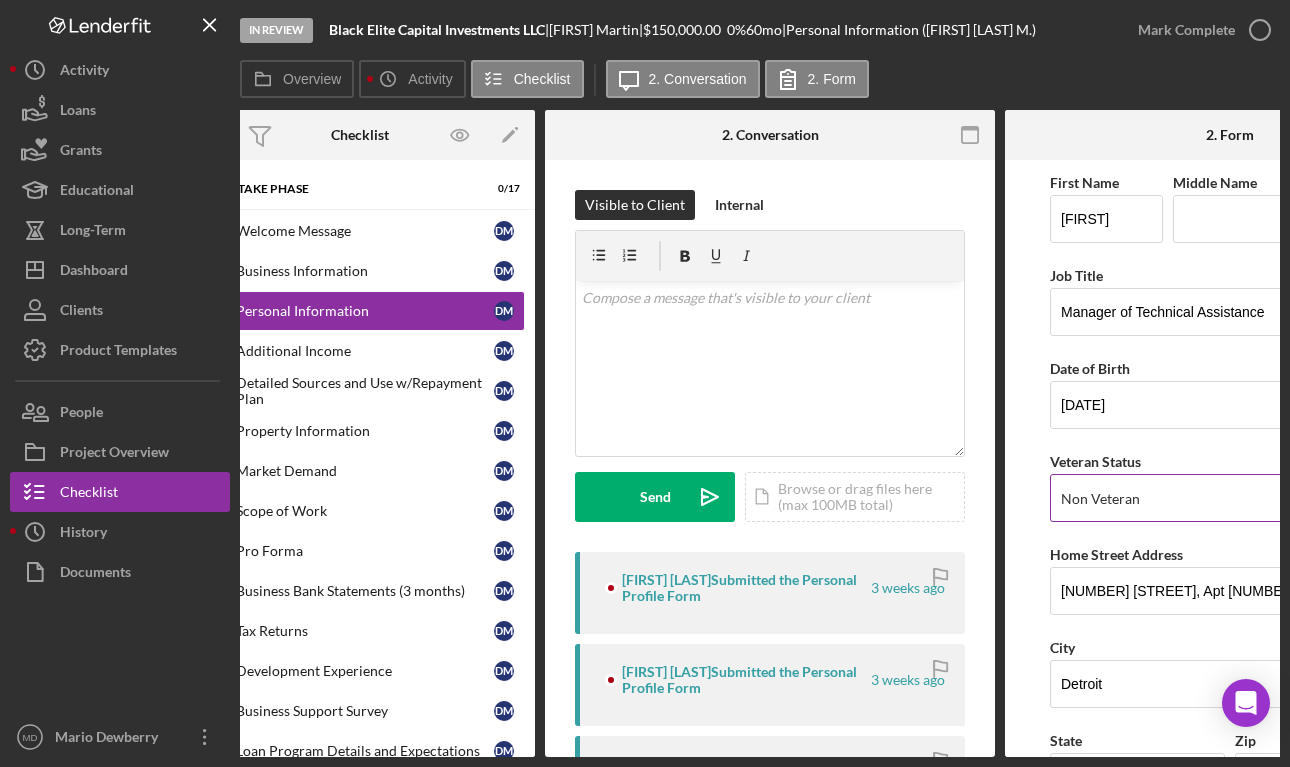 scroll, scrollTop: 0, scrollLeft: 56, axis: horizontal 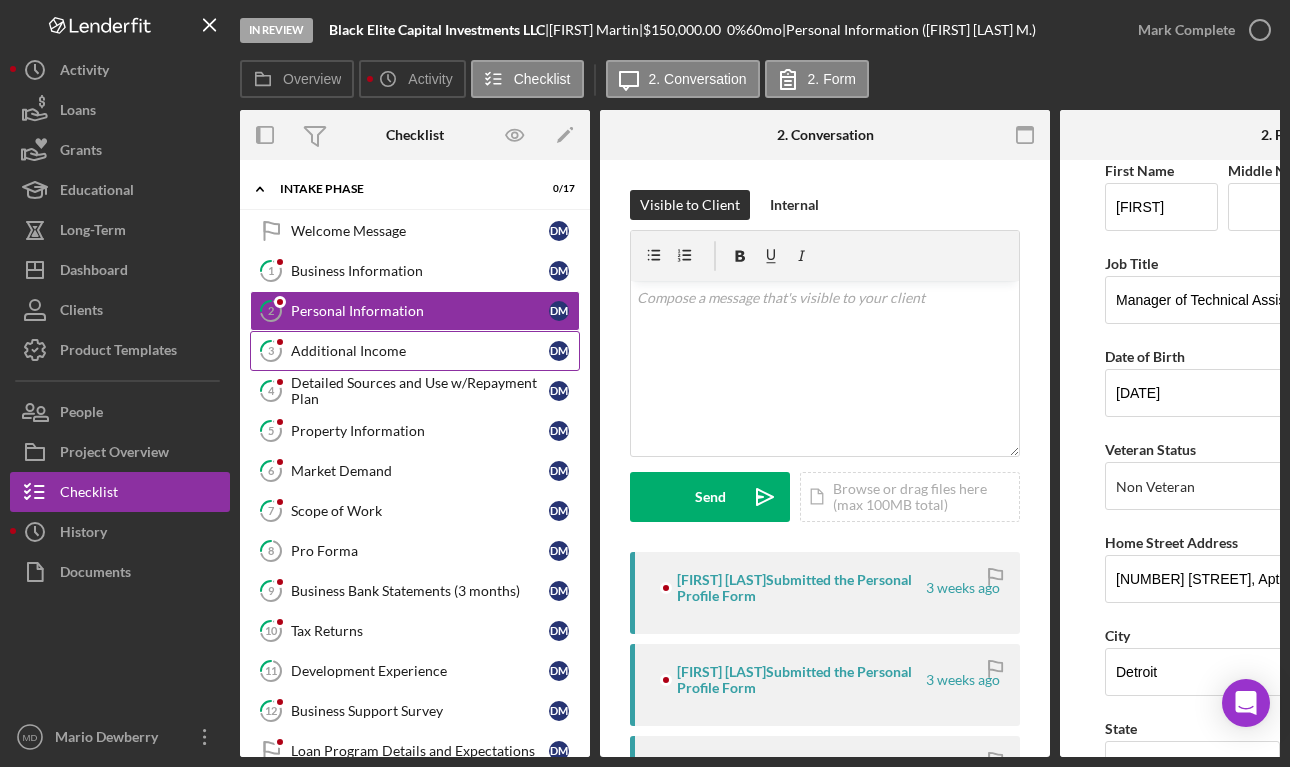 click on "Additional Income" at bounding box center (420, 351) 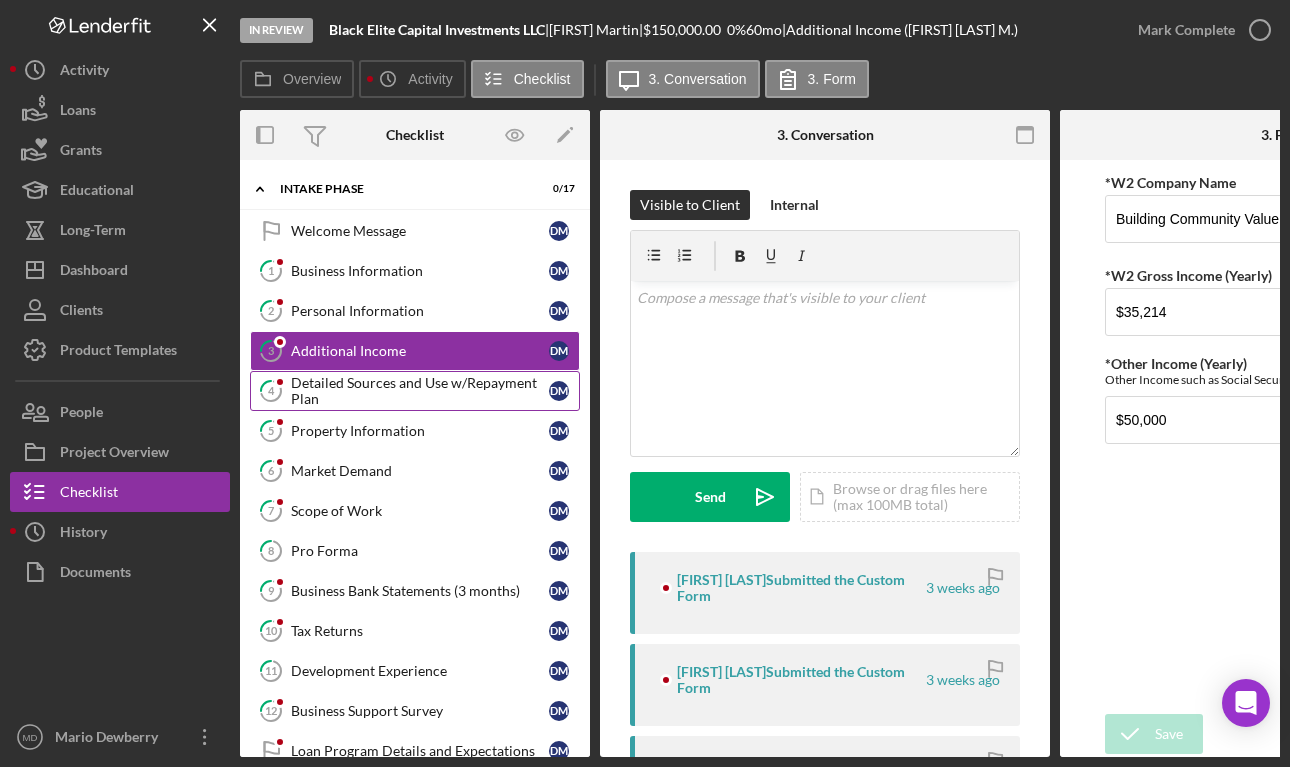 click on "Detailed Sources and Use w/Repayment Plan" at bounding box center [420, 391] 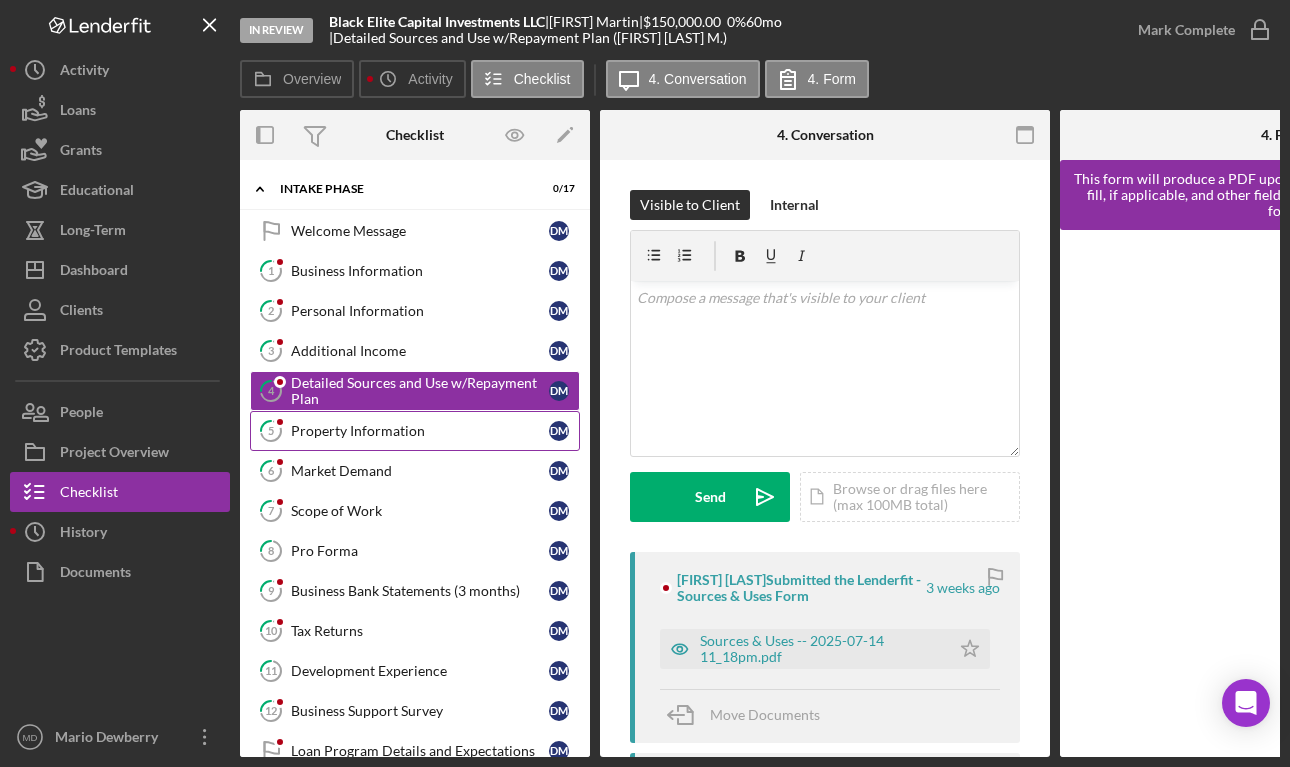 click on "5 Property Information D M" at bounding box center (415, 431) 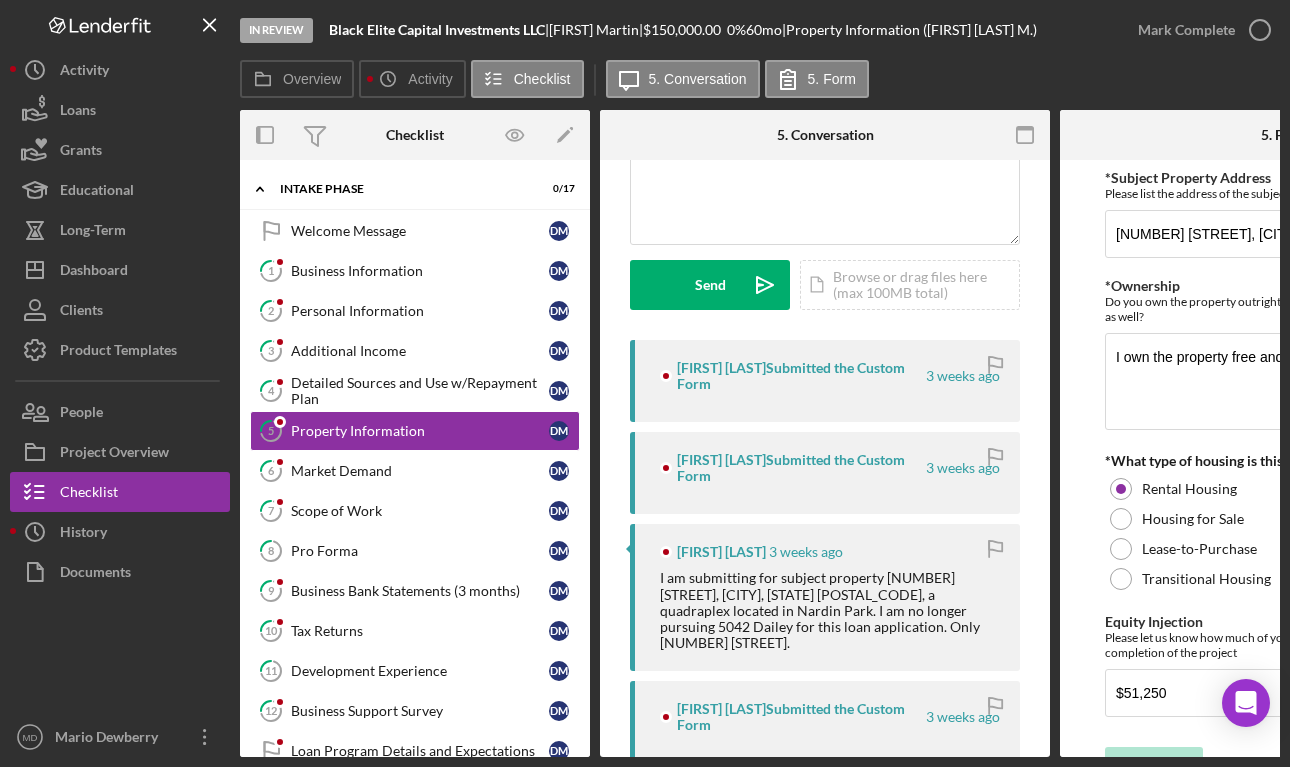 scroll, scrollTop: 215, scrollLeft: 0, axis: vertical 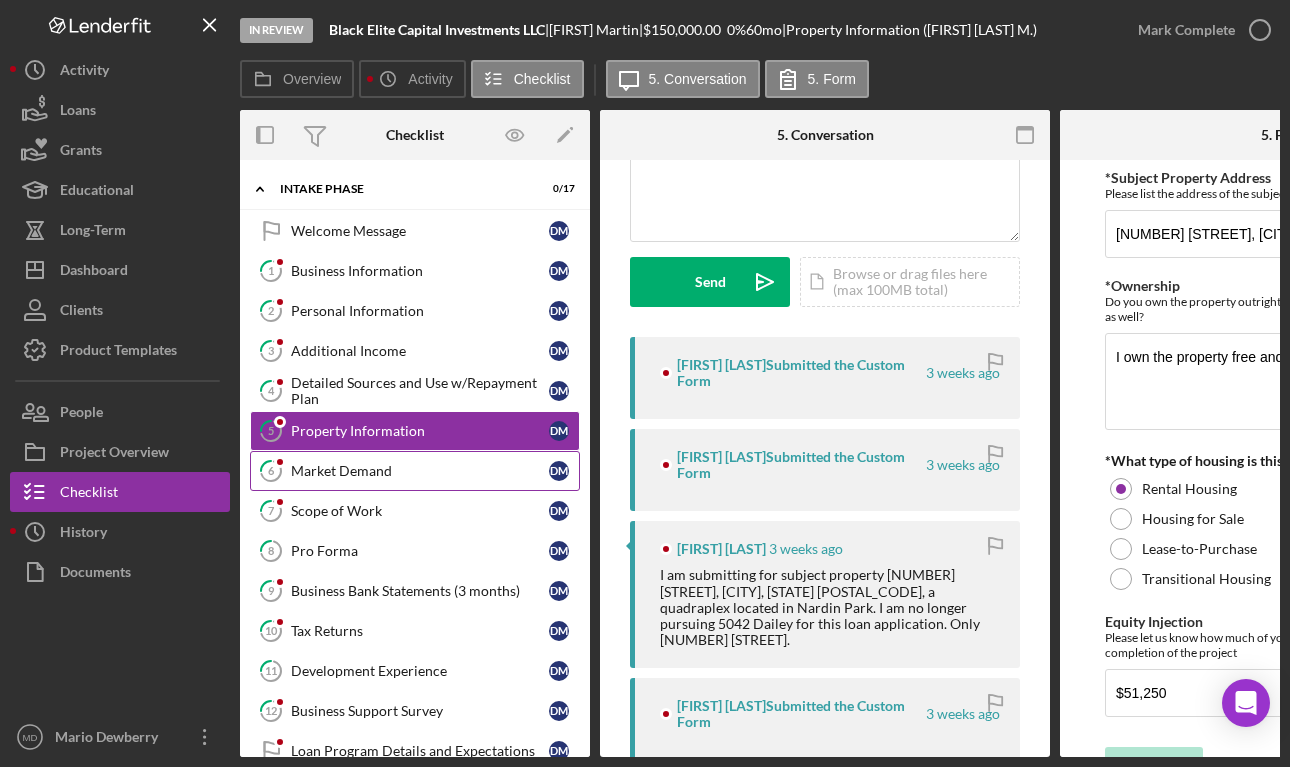 click on "Market Demand" at bounding box center (420, 471) 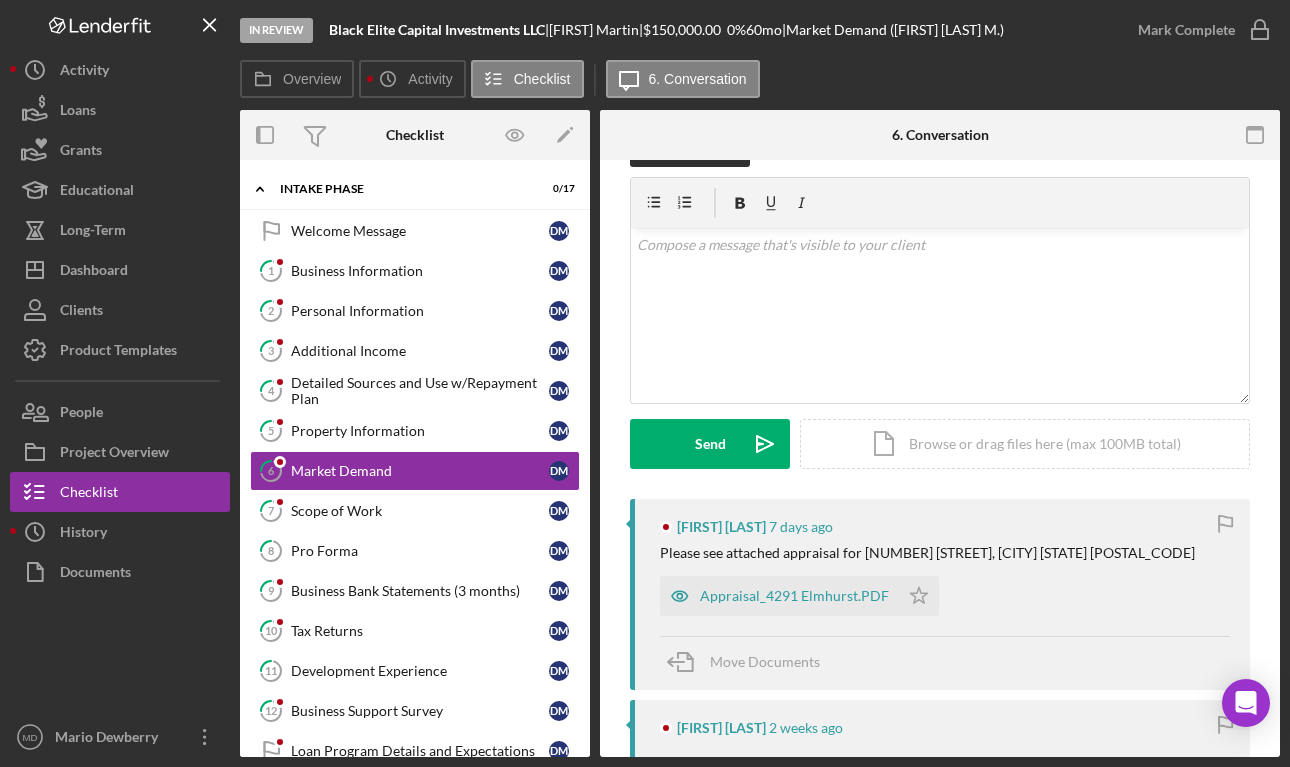 scroll, scrollTop: 82, scrollLeft: 0, axis: vertical 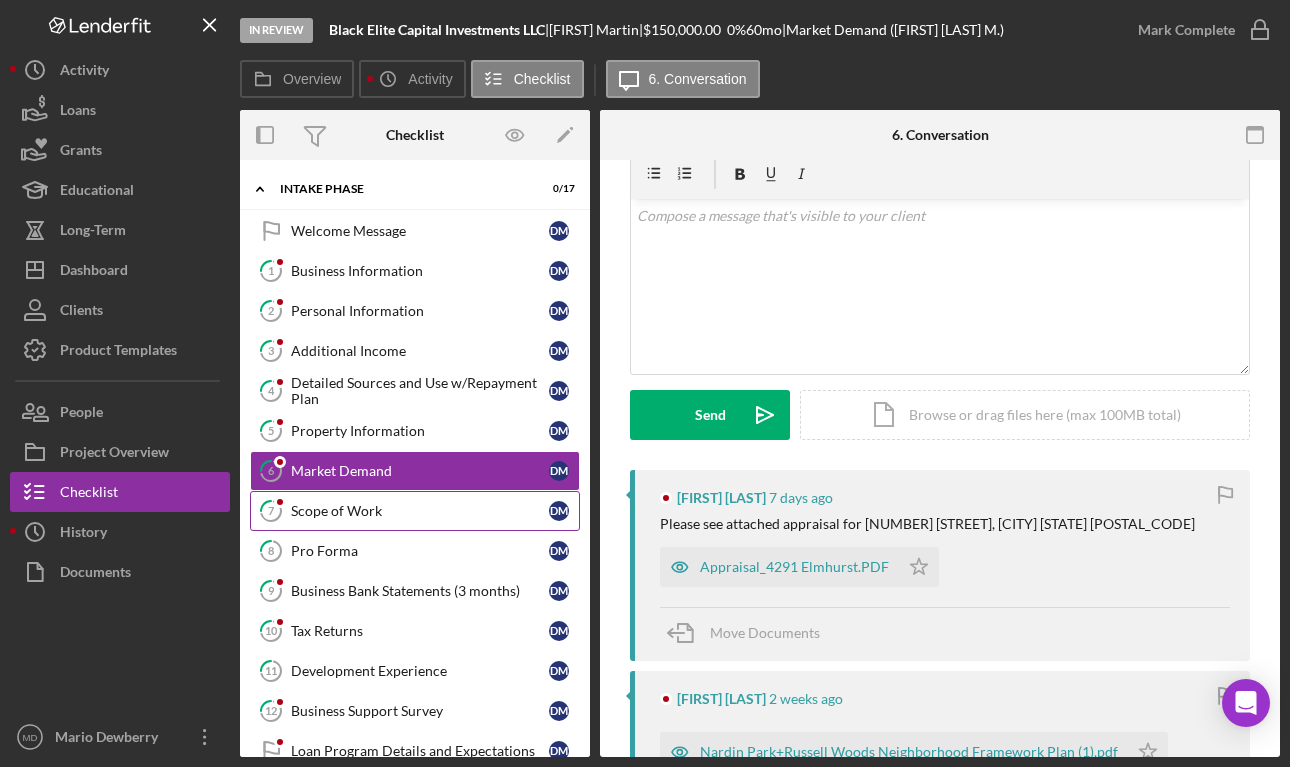 click on "Scope of Work" at bounding box center [420, 511] 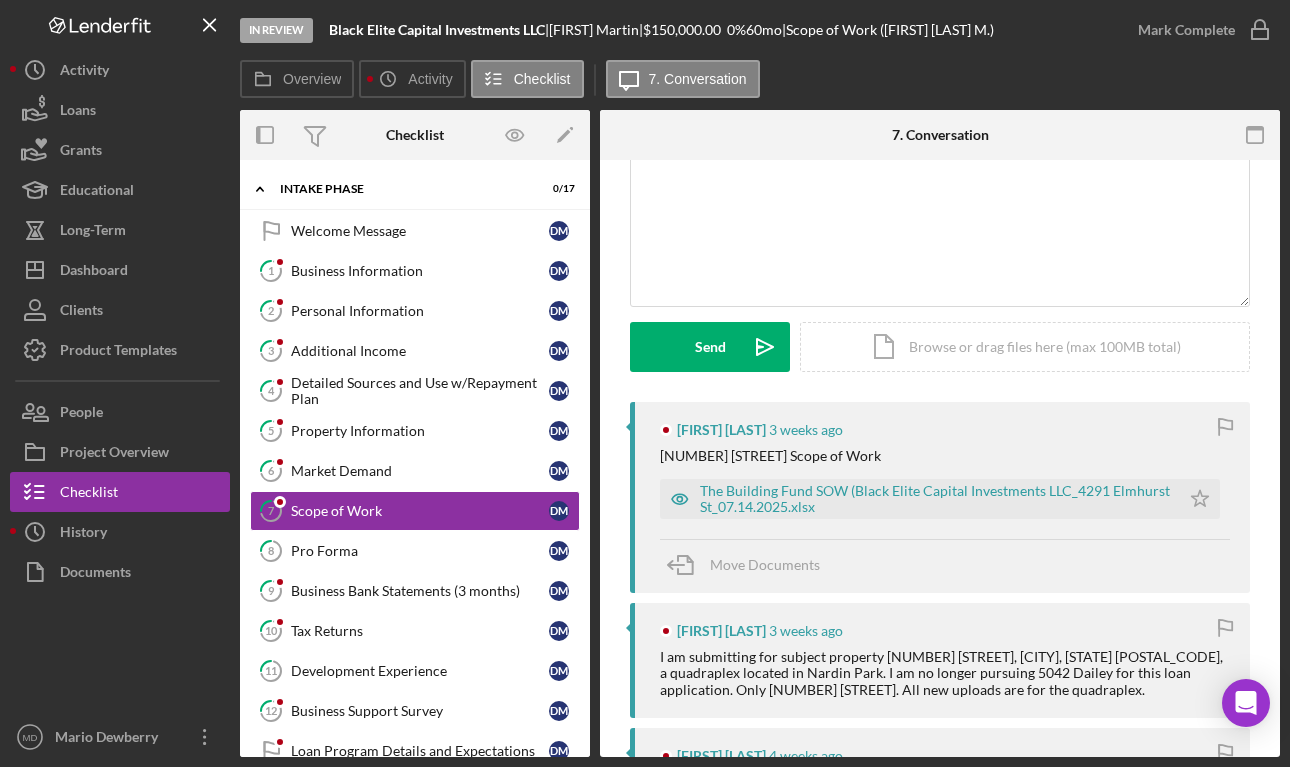 scroll, scrollTop: 127, scrollLeft: 0, axis: vertical 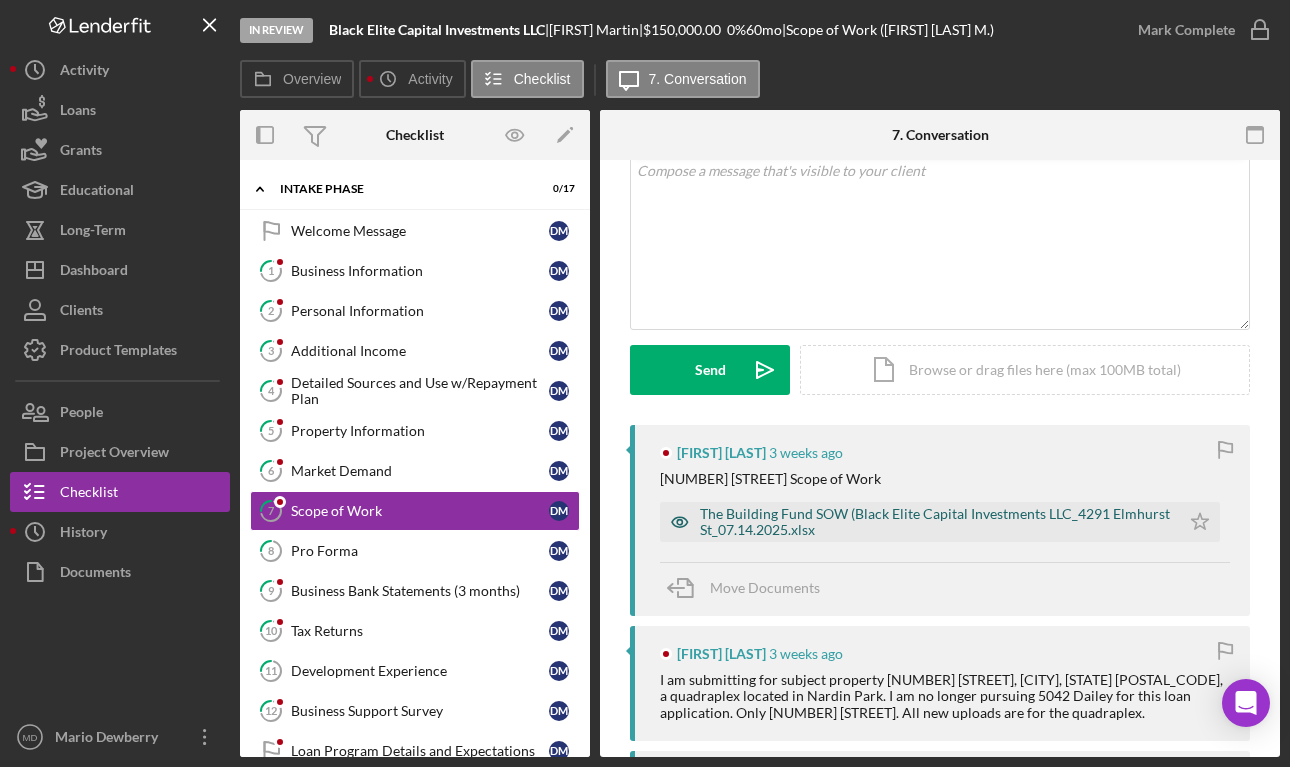click on "The Building Fund SOW (Black Elite Capital Investments LLC_4291 Elmhurst St_07.14.2025.xlsx" at bounding box center [935, 522] 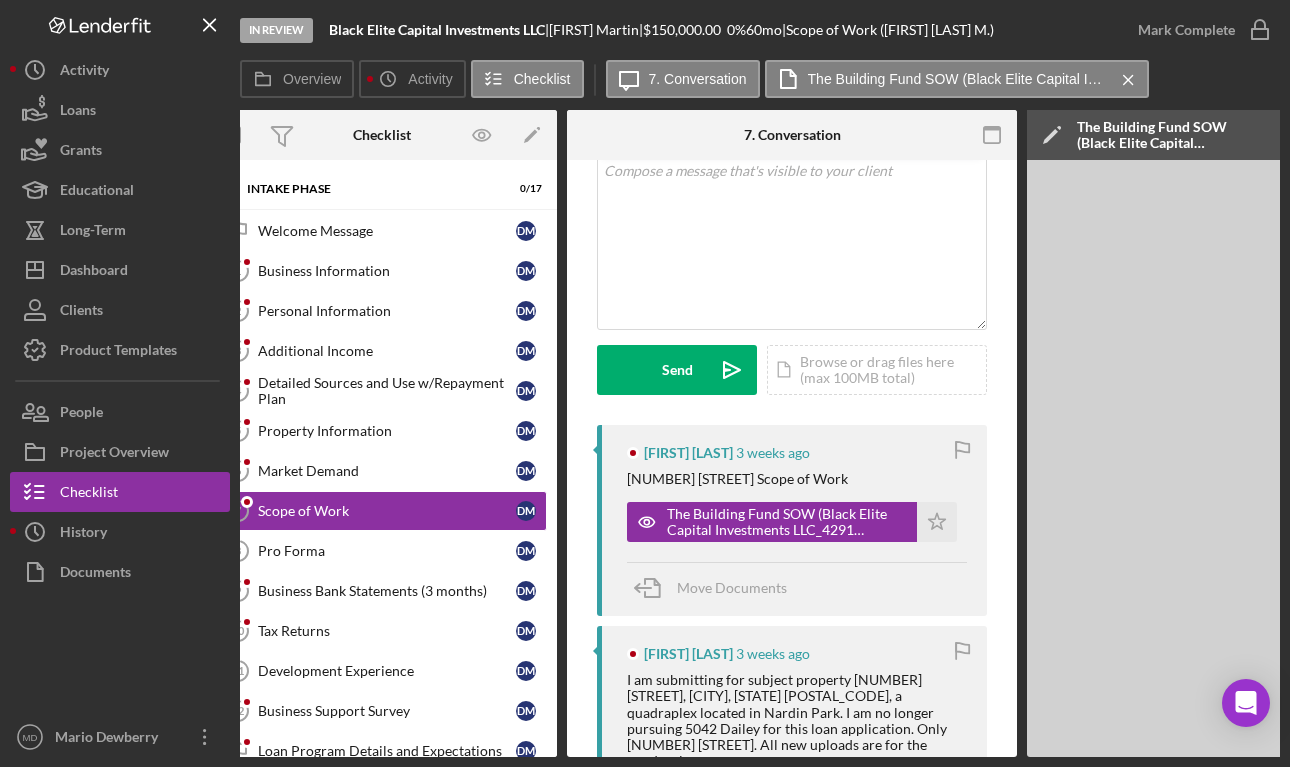 scroll, scrollTop: 0, scrollLeft: 16, axis: horizontal 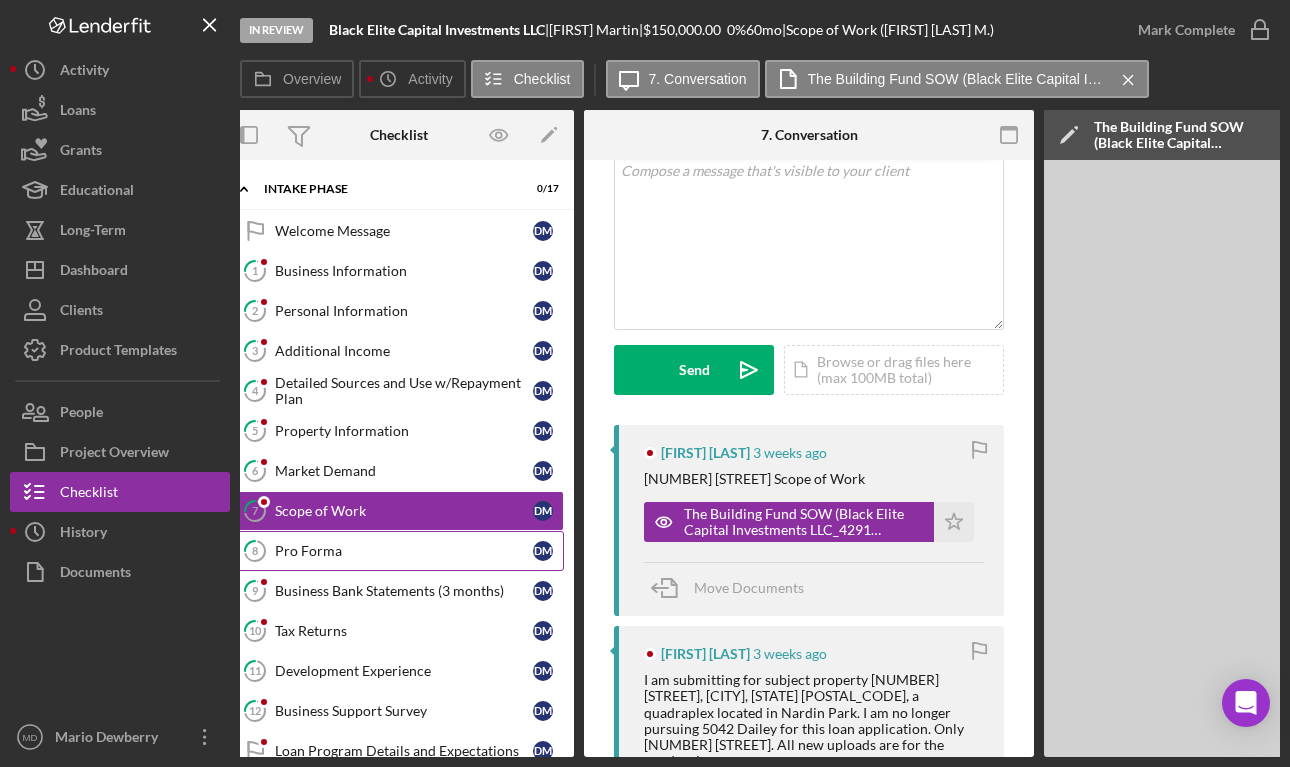 click on "Pro Forma" at bounding box center [404, 551] 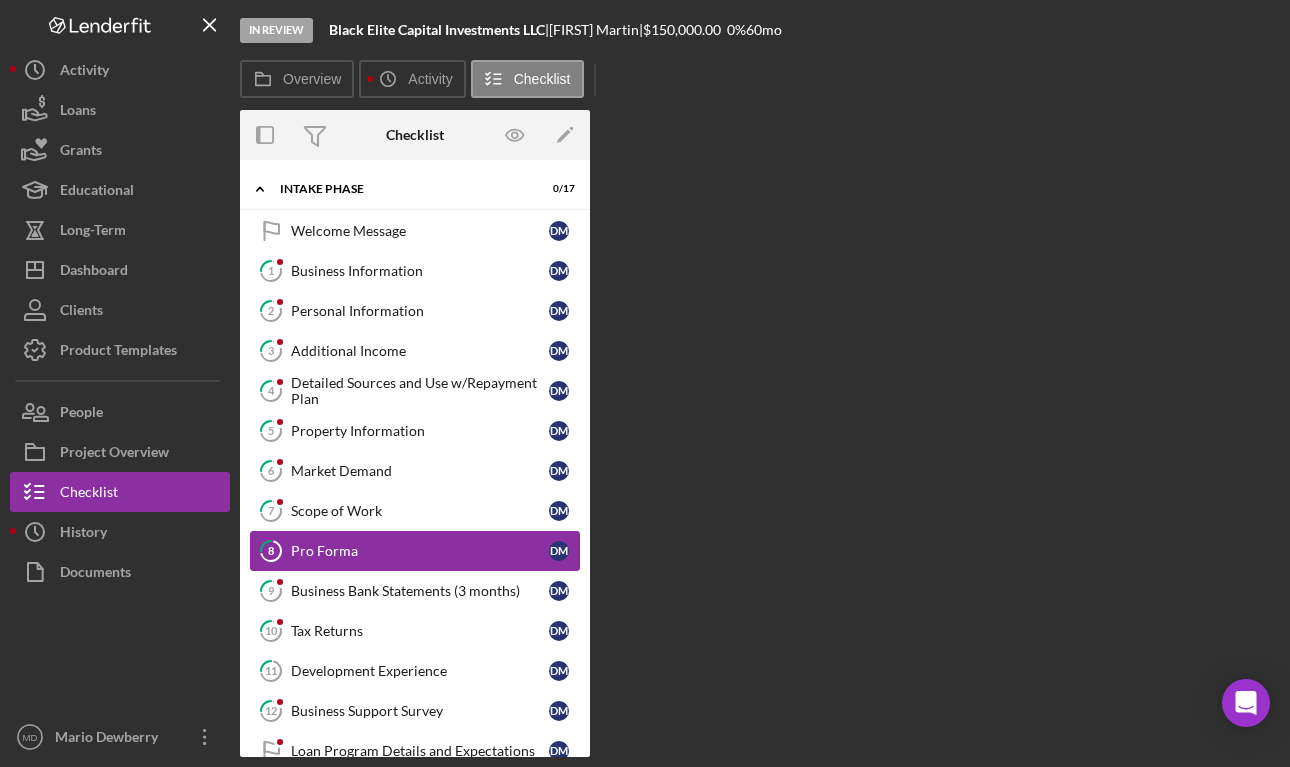 scroll, scrollTop: 0, scrollLeft: 0, axis: both 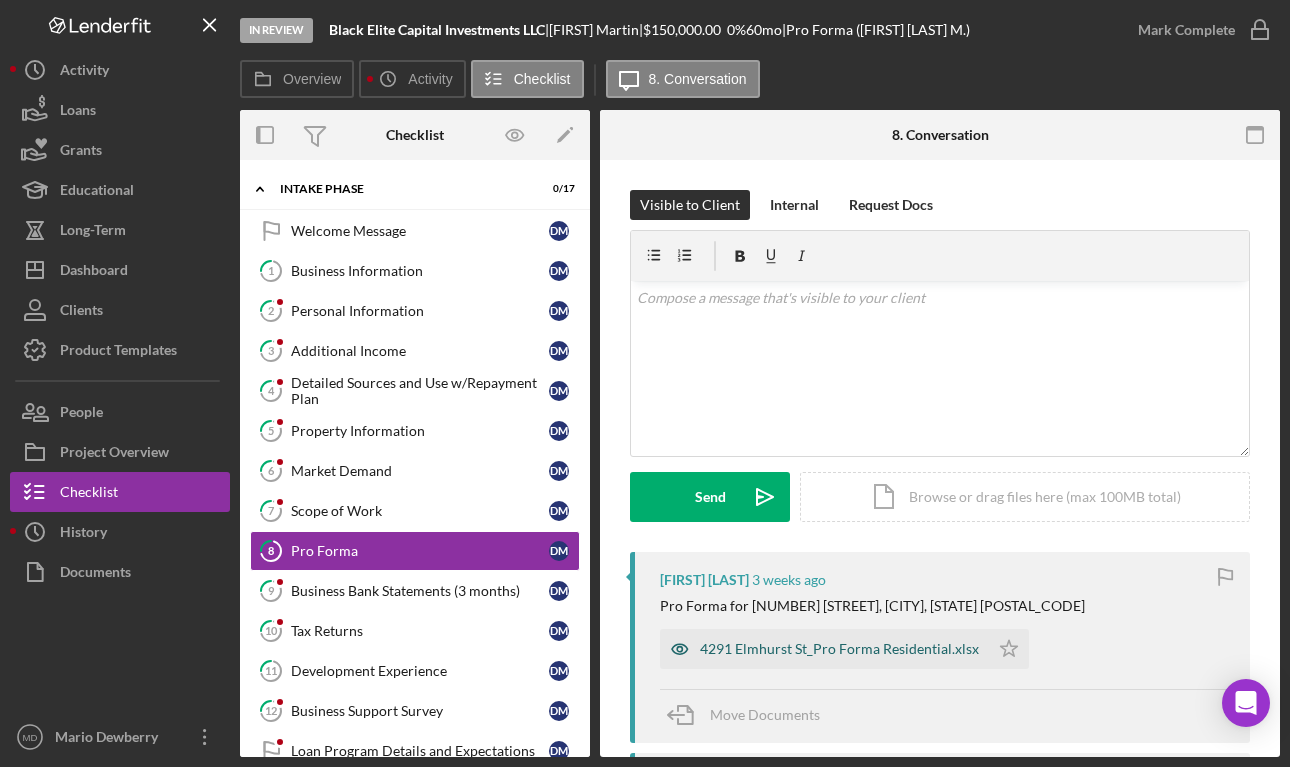 click on "4291 Elmhurst St_Pro Forma Residential.xlsx" at bounding box center (839, 649) 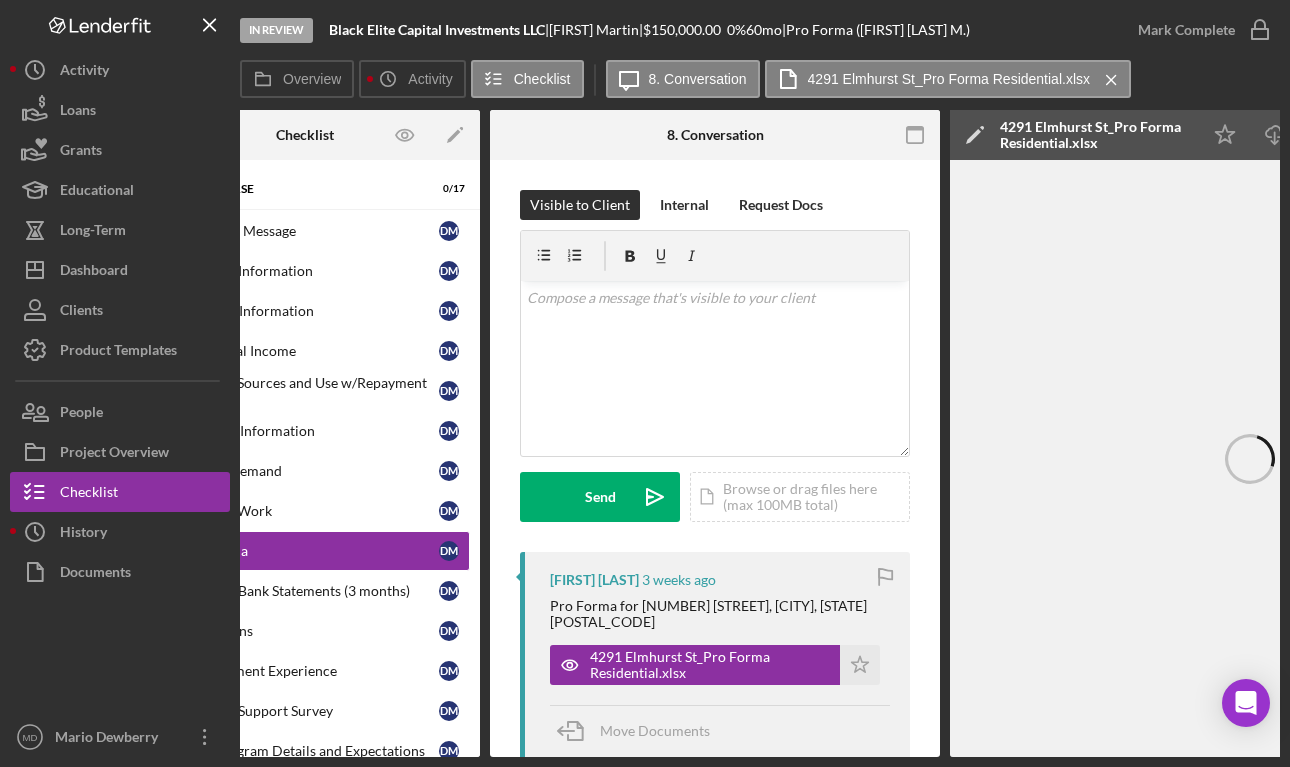scroll, scrollTop: 0, scrollLeft: 380, axis: horizontal 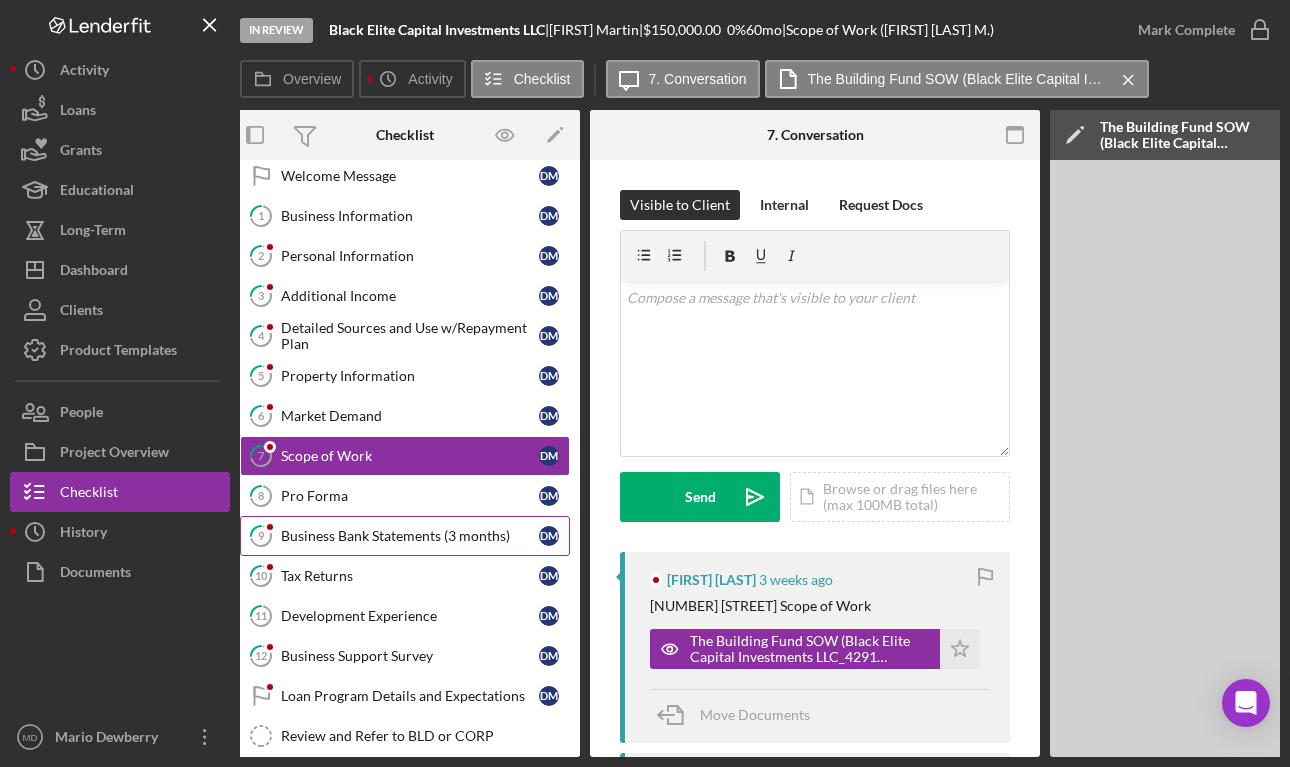click on "Business Bank Statements (3 months)" at bounding box center (410, 536) 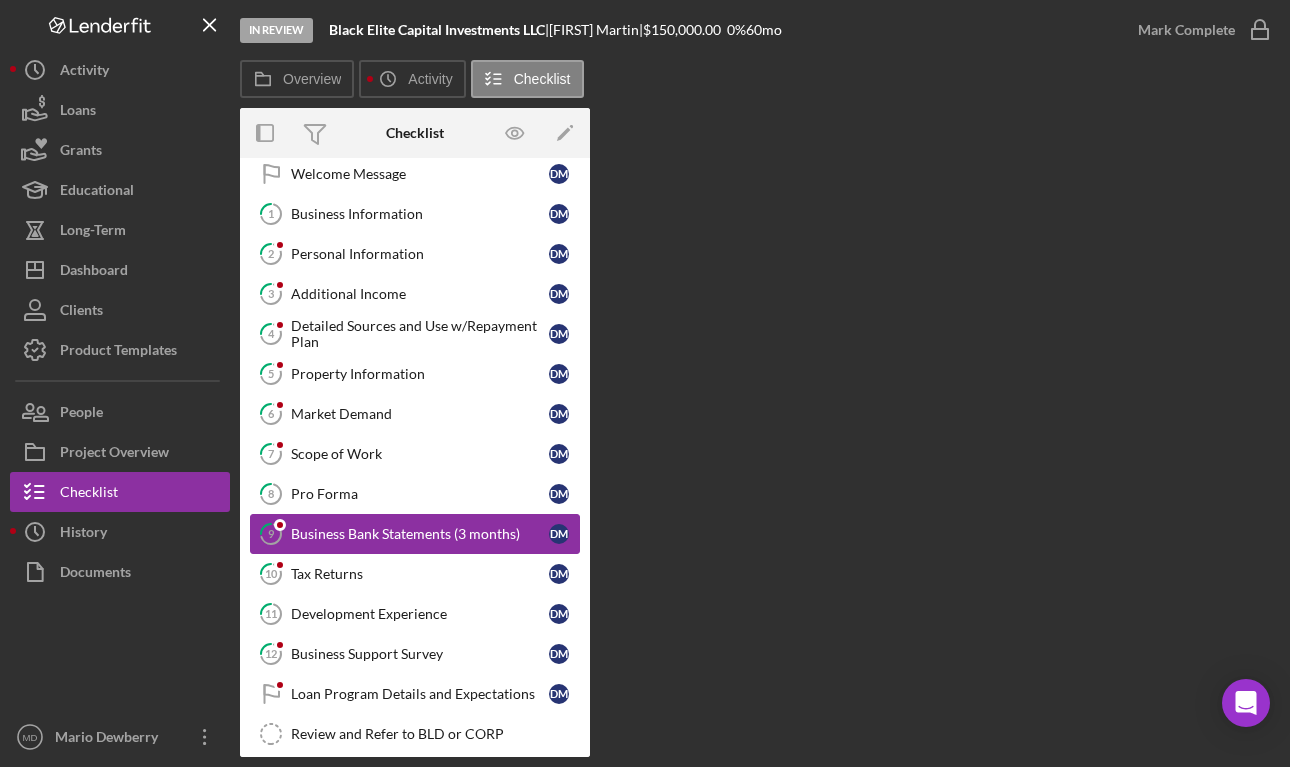 scroll, scrollTop: 0, scrollLeft: 0, axis: both 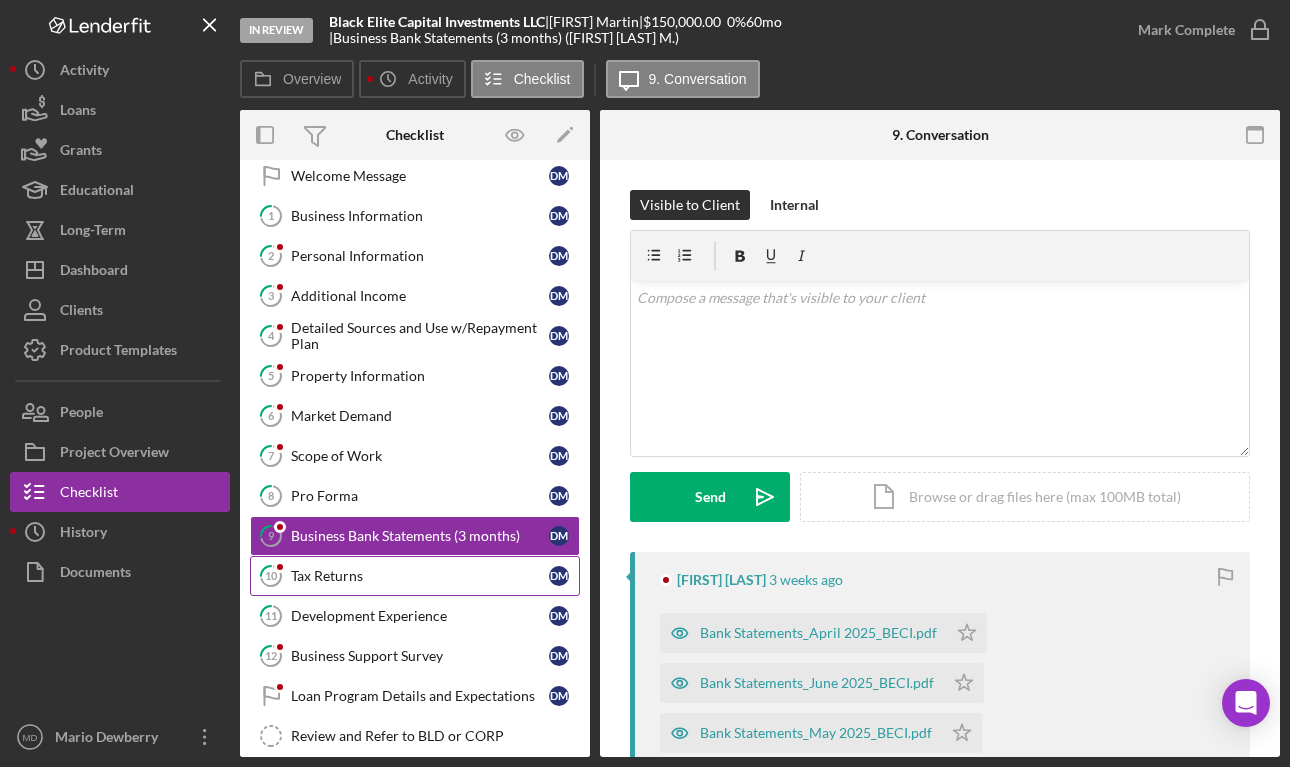 click on "10 Tax Returns D M" at bounding box center (415, 576) 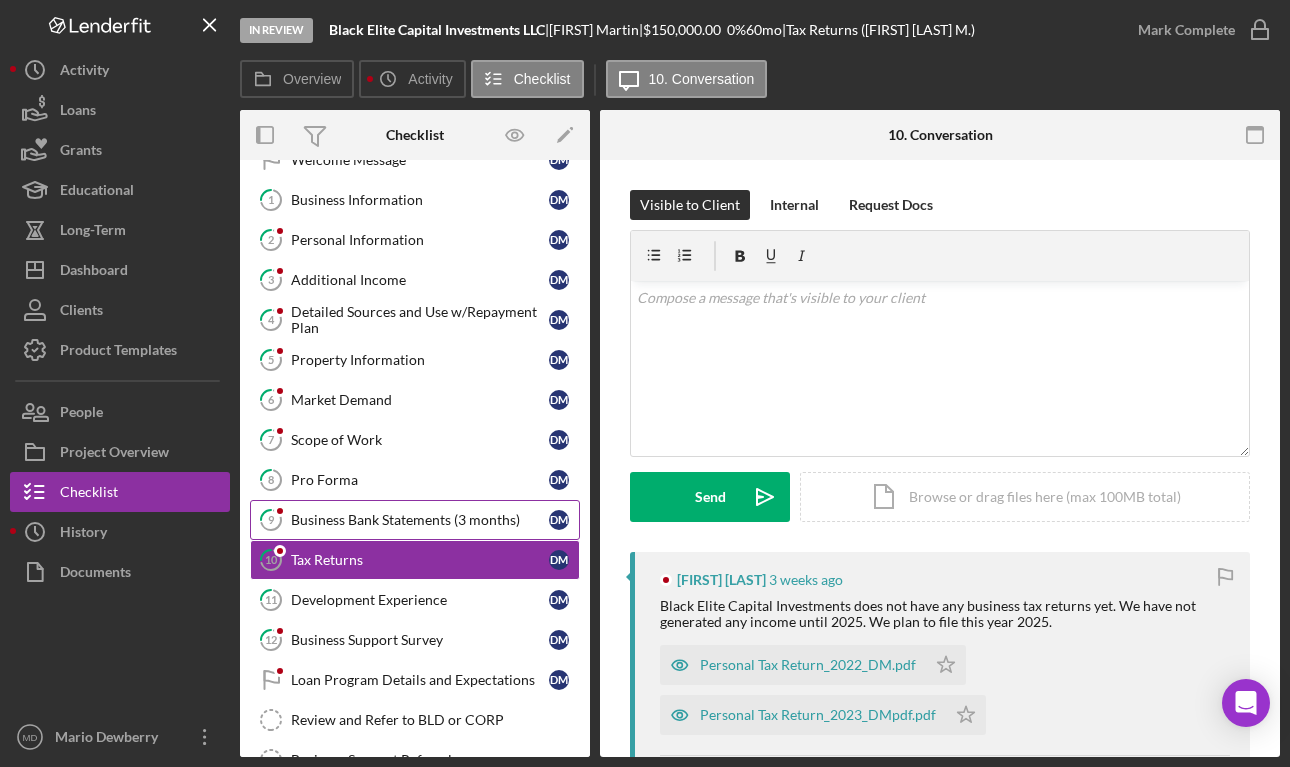 scroll, scrollTop: 78, scrollLeft: 0, axis: vertical 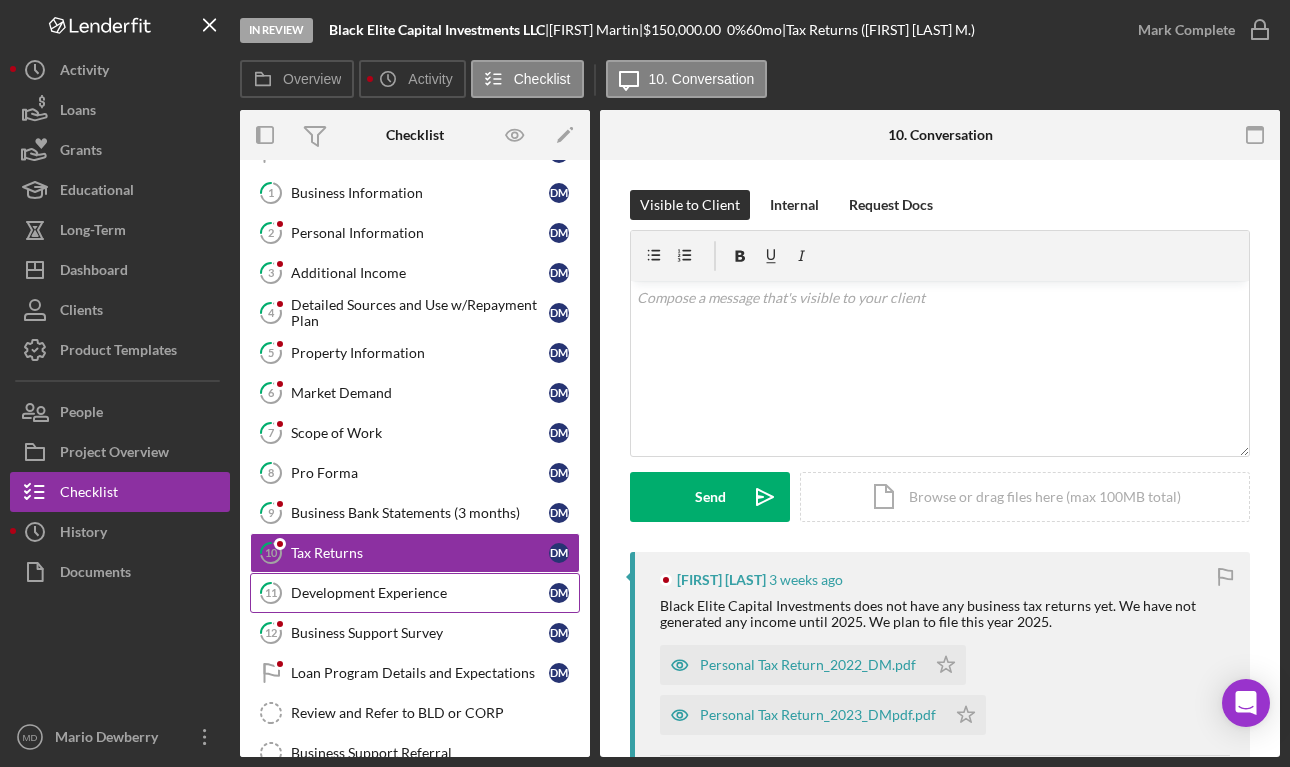click on "Development Experience" at bounding box center [420, 593] 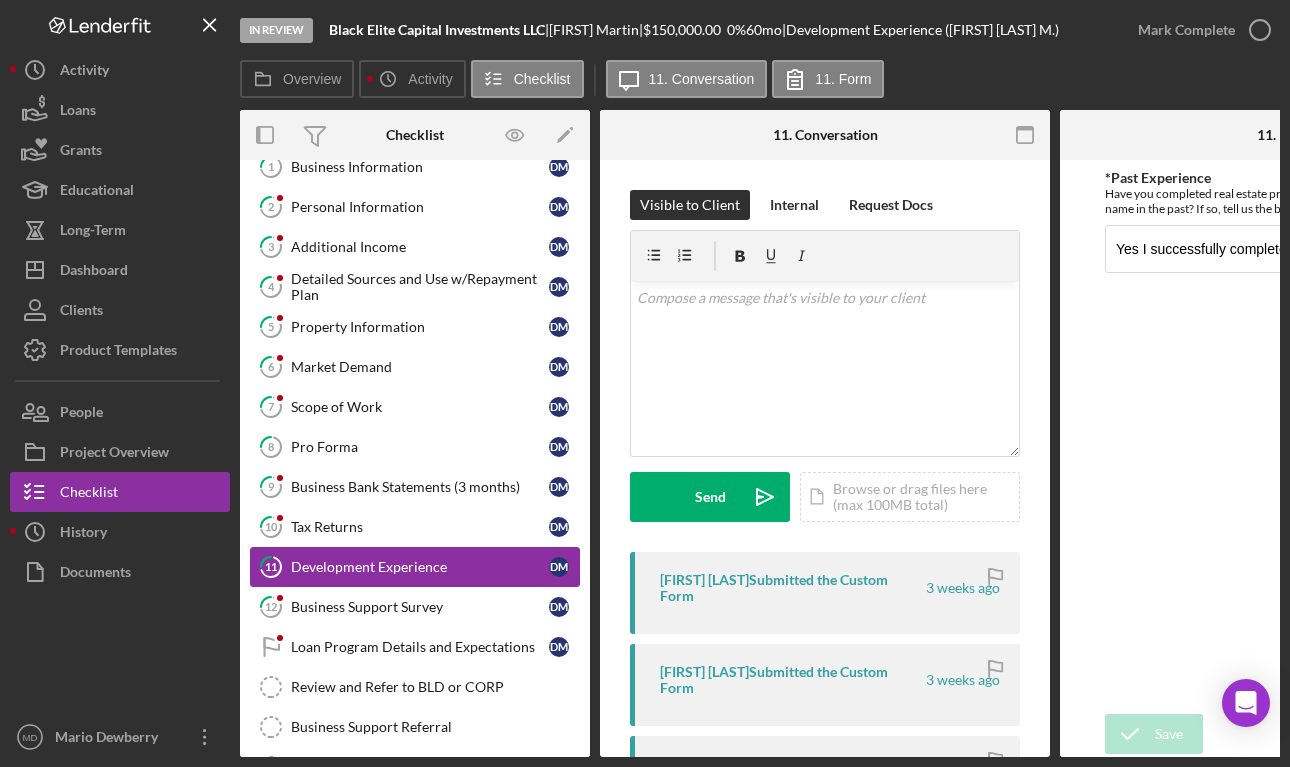 scroll, scrollTop: 105, scrollLeft: 0, axis: vertical 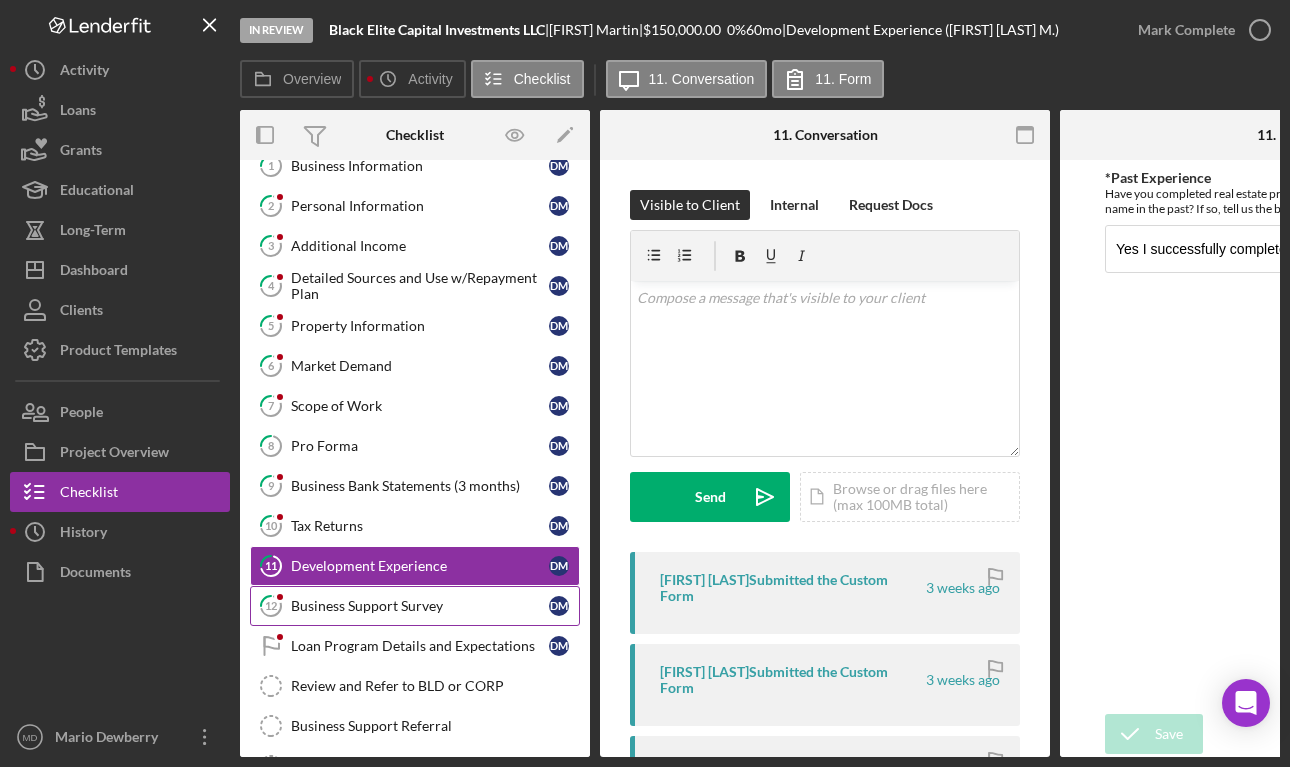 click on "Business Support Survey" at bounding box center [420, 606] 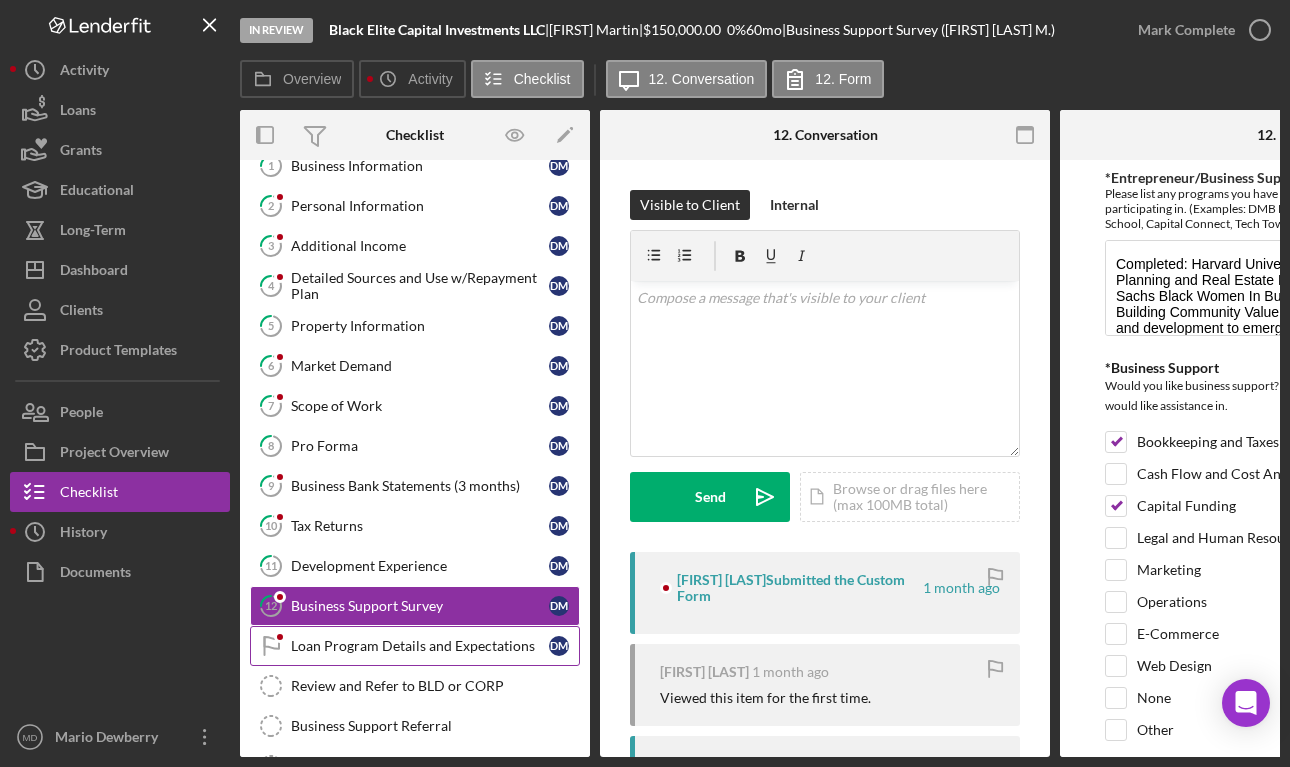 click on "Loan Program Details and Expectations" at bounding box center [420, 646] 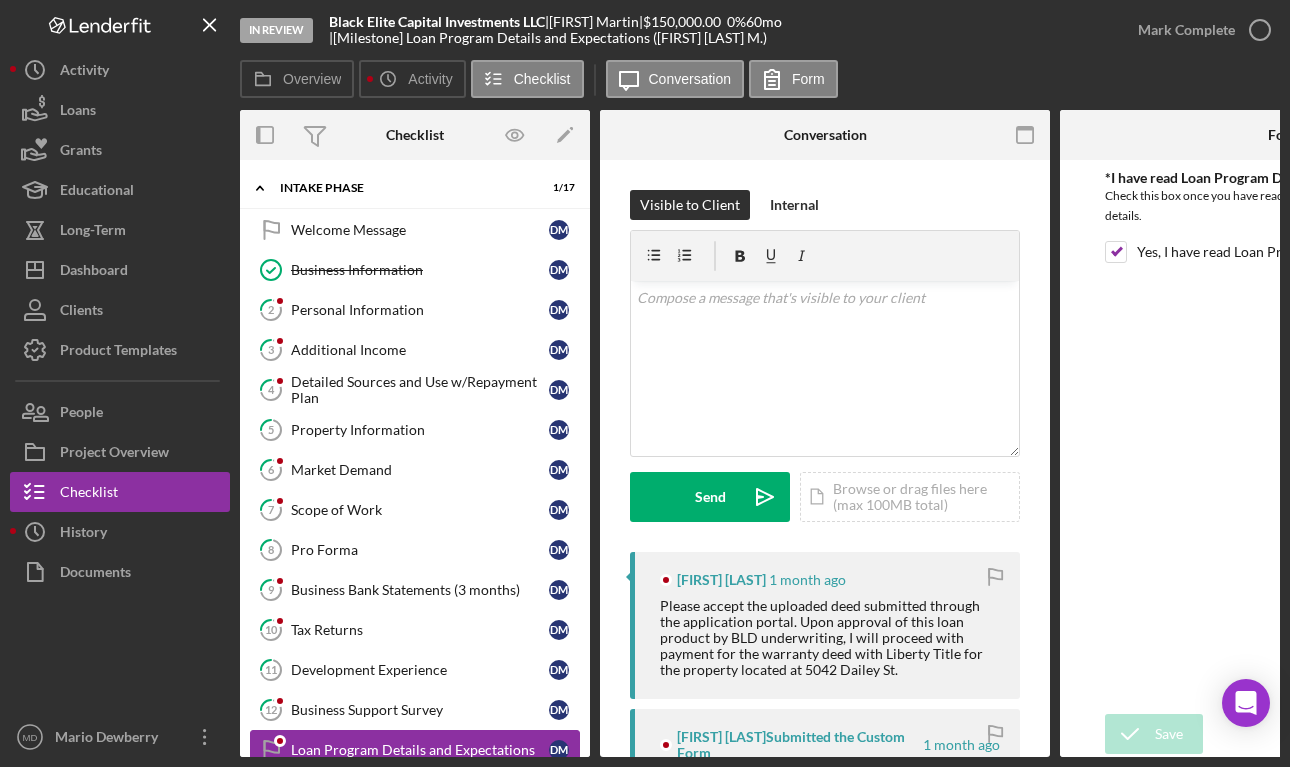 scroll, scrollTop: 0, scrollLeft: 0, axis: both 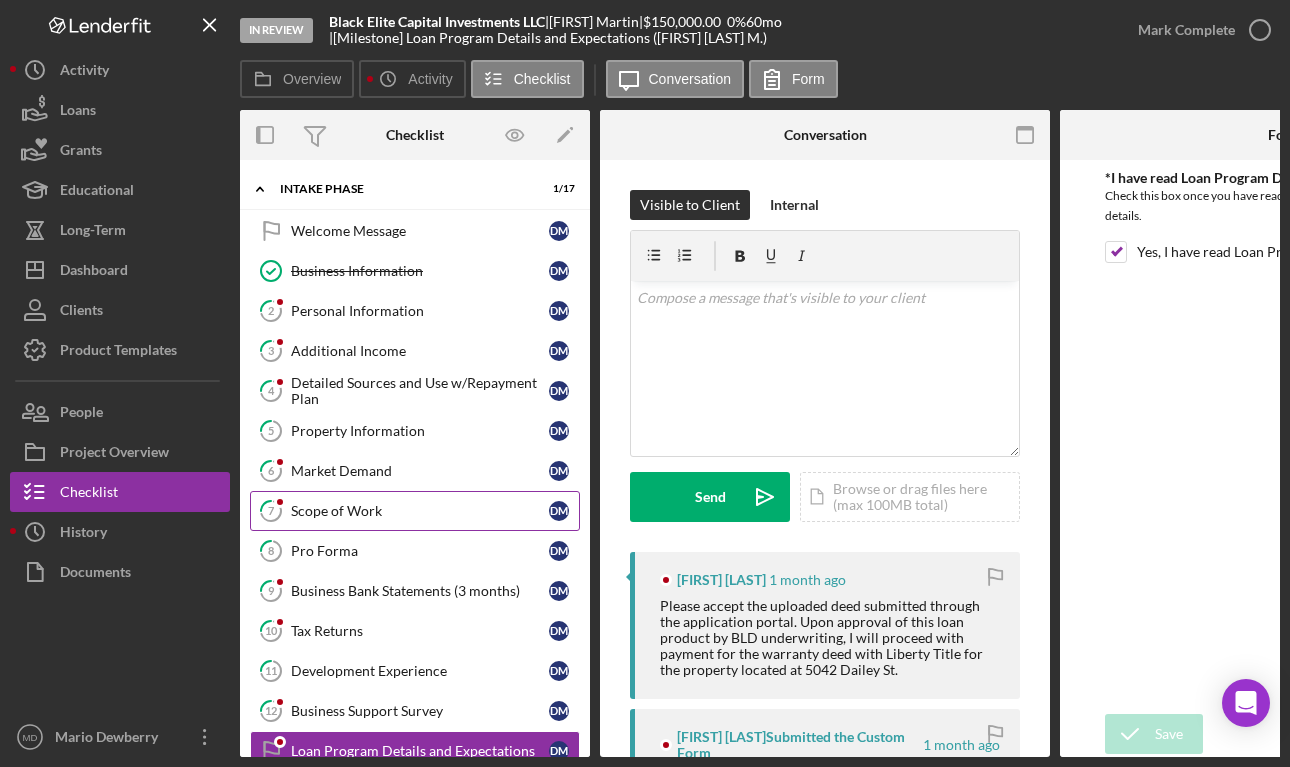 click on "Scope of Work" at bounding box center (420, 511) 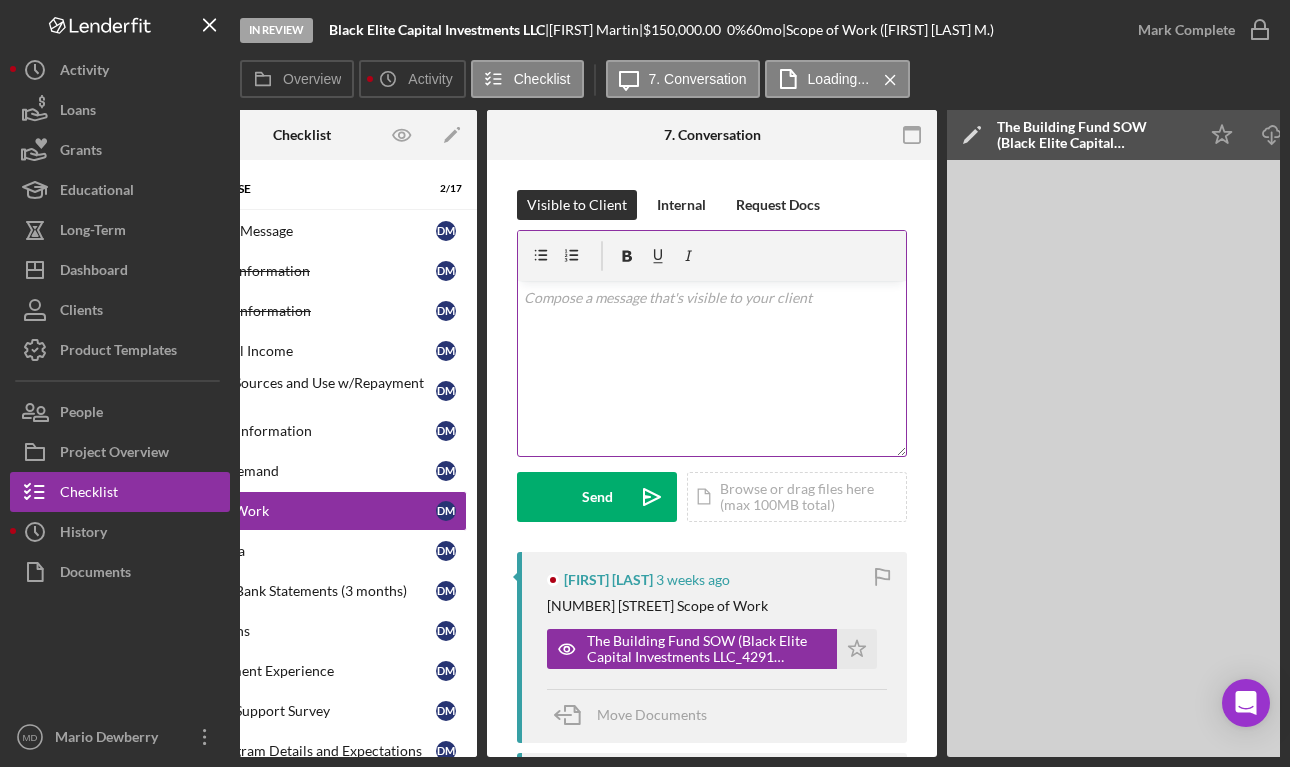 scroll, scrollTop: 0, scrollLeft: 90, axis: horizontal 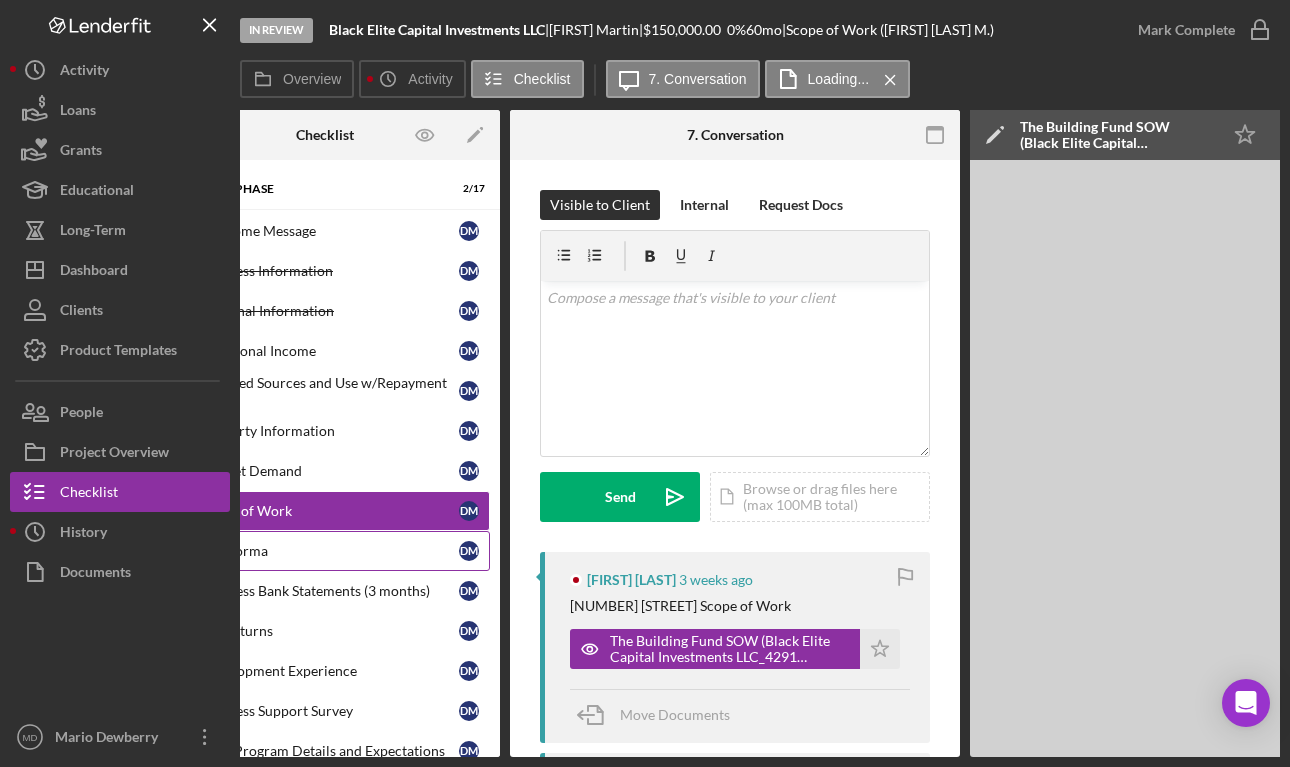 click on "8 Pro Forma D M" at bounding box center [325, 551] 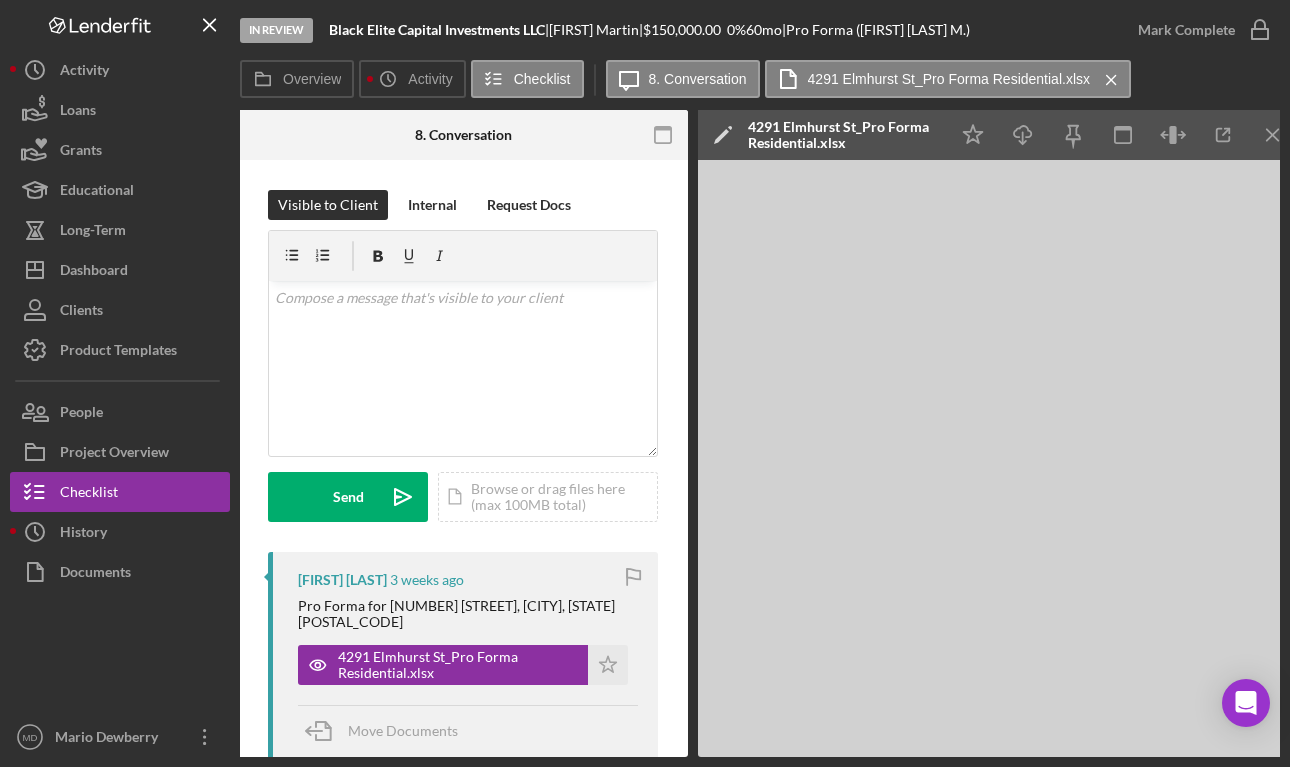 scroll, scrollTop: 0, scrollLeft: 380, axis: horizontal 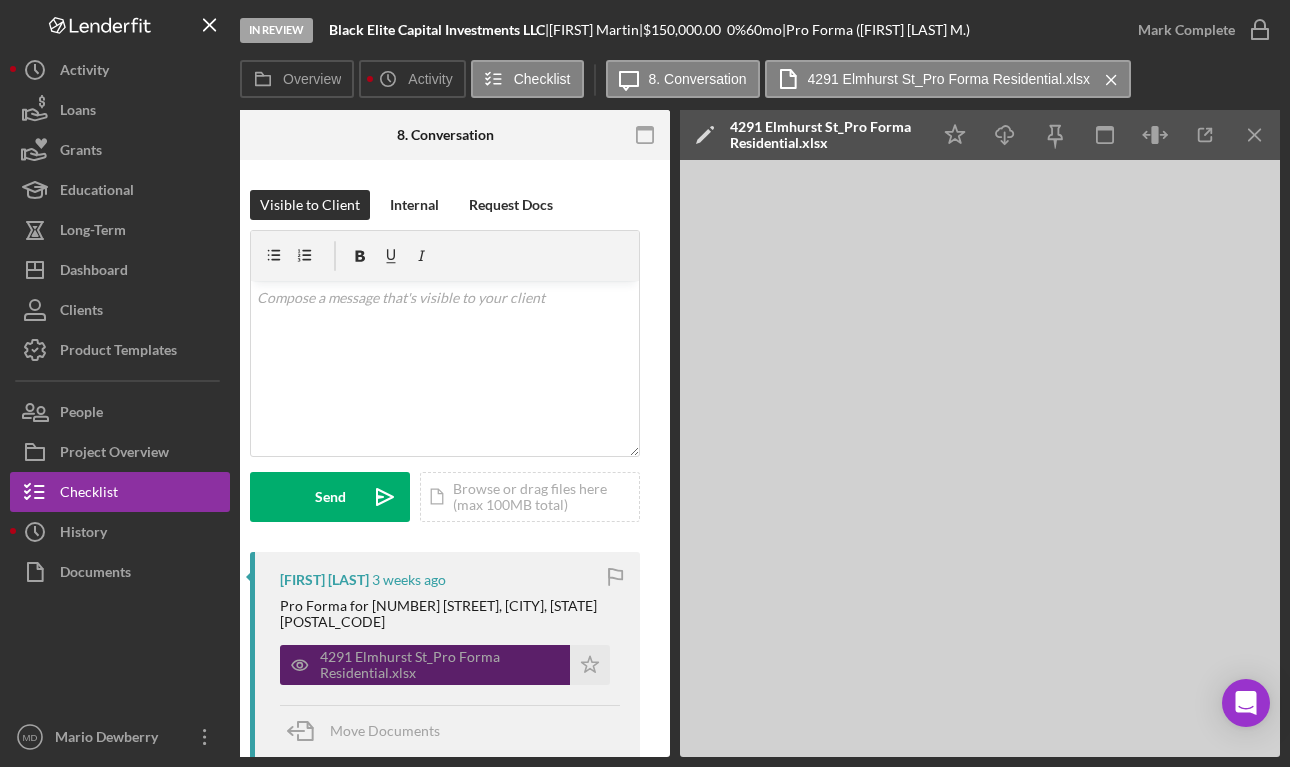 click on "4291 Elmhurst St_Pro Forma Residential.xlsx" at bounding box center (440, 665) 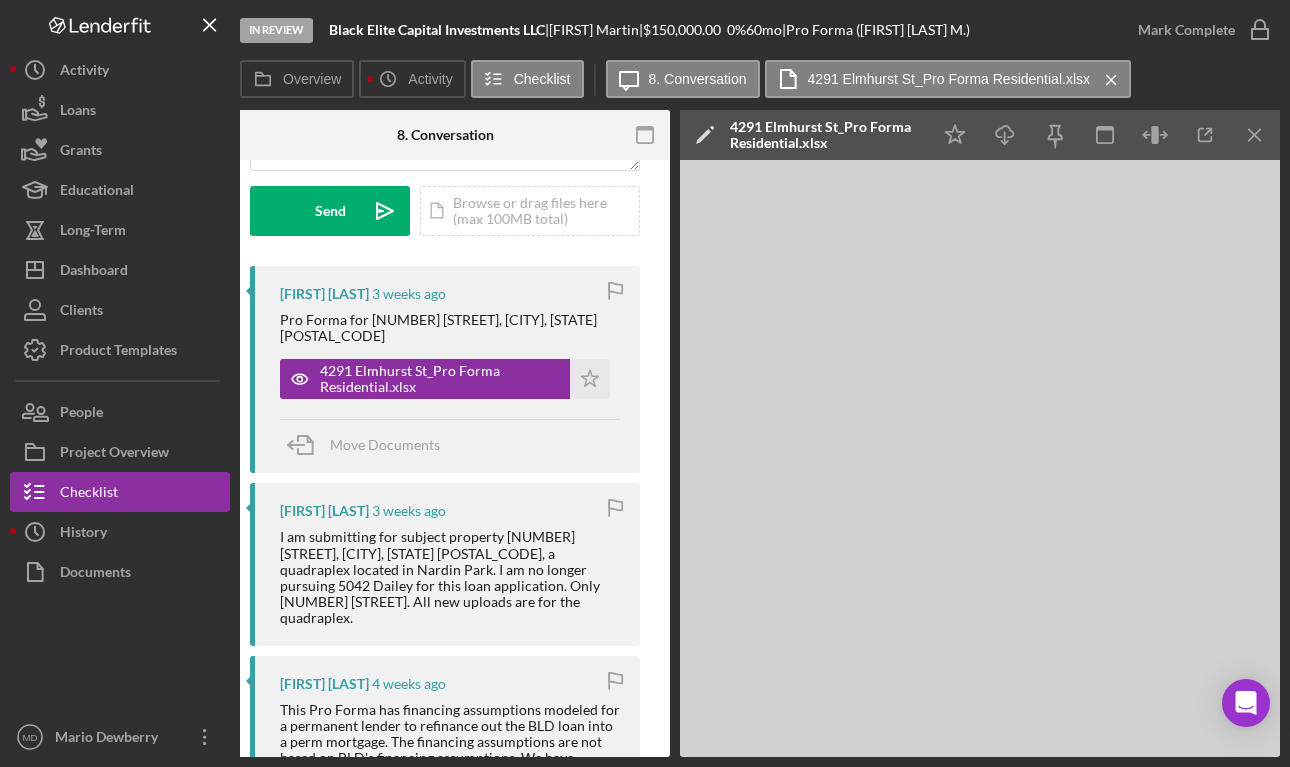 scroll, scrollTop: 224, scrollLeft: 0, axis: vertical 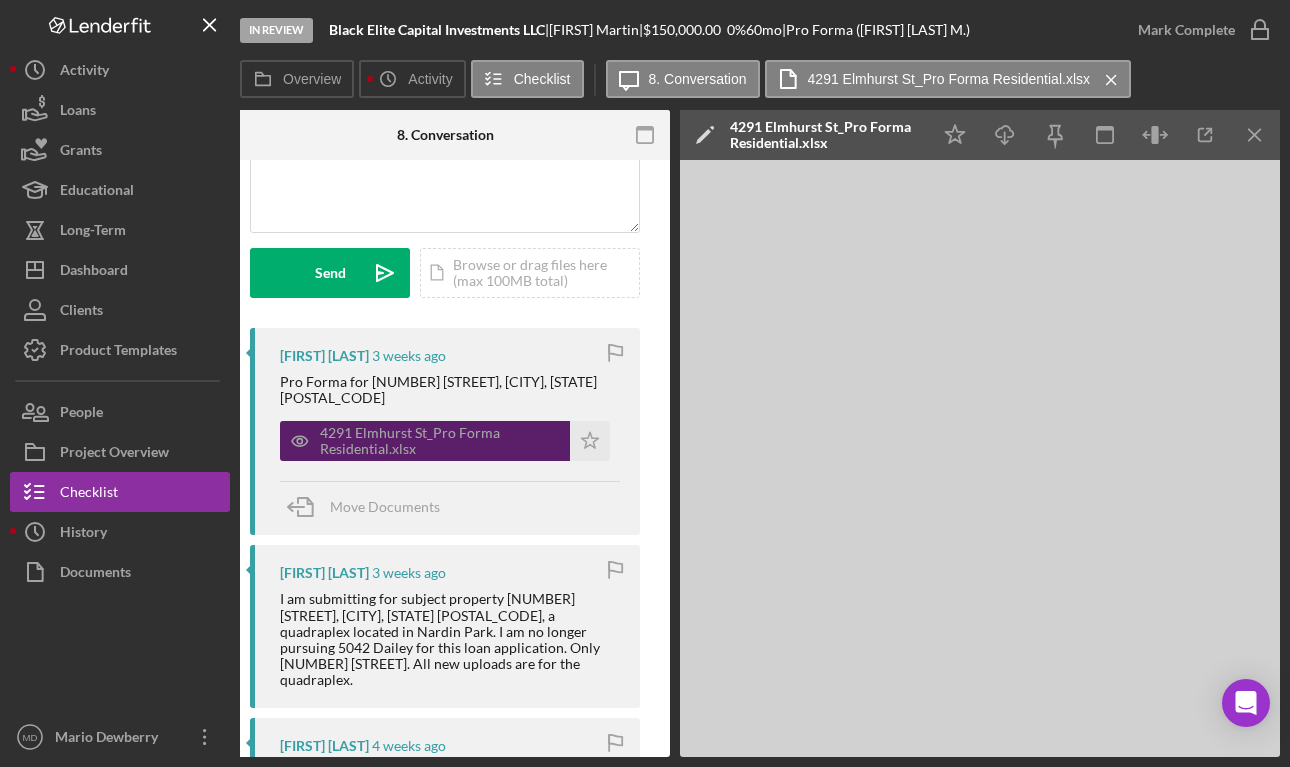 click on "4291 Elmhurst St_Pro Forma Residential.xlsx" at bounding box center [440, 441] 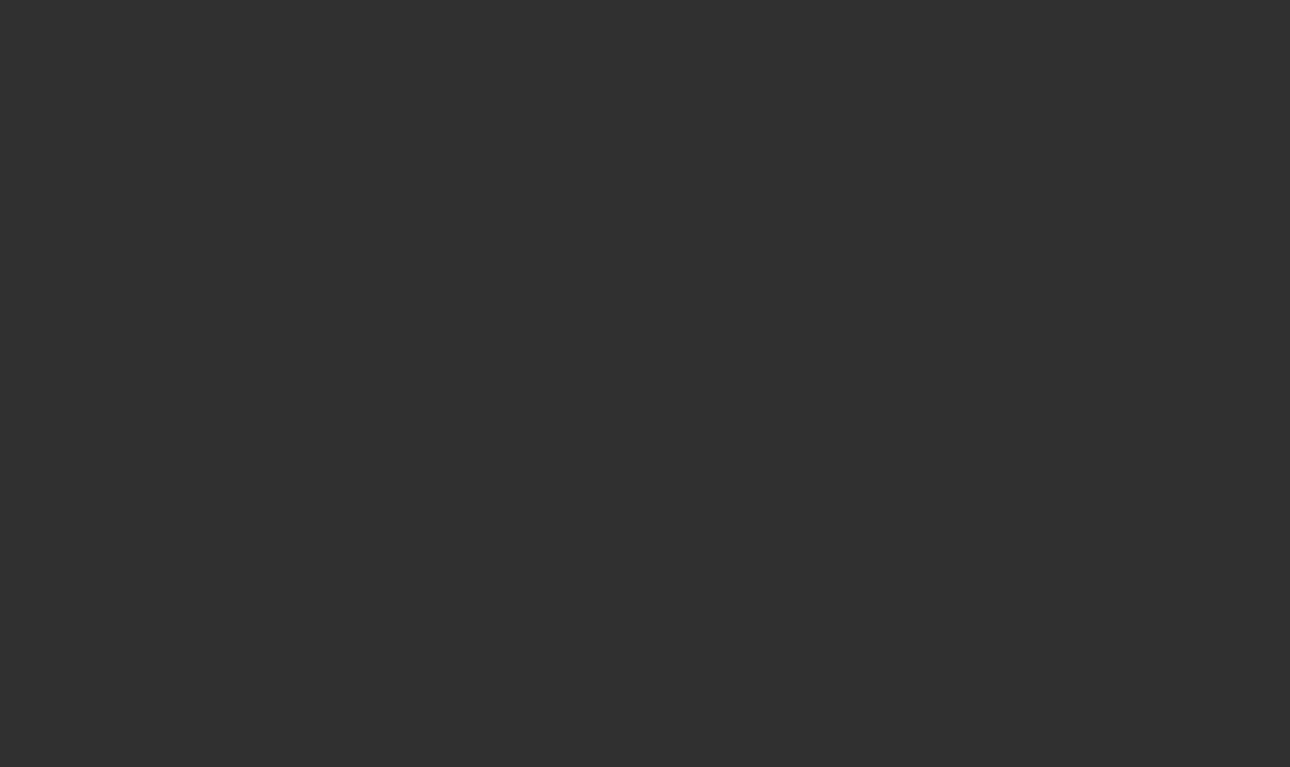 scroll, scrollTop: 0, scrollLeft: 0, axis: both 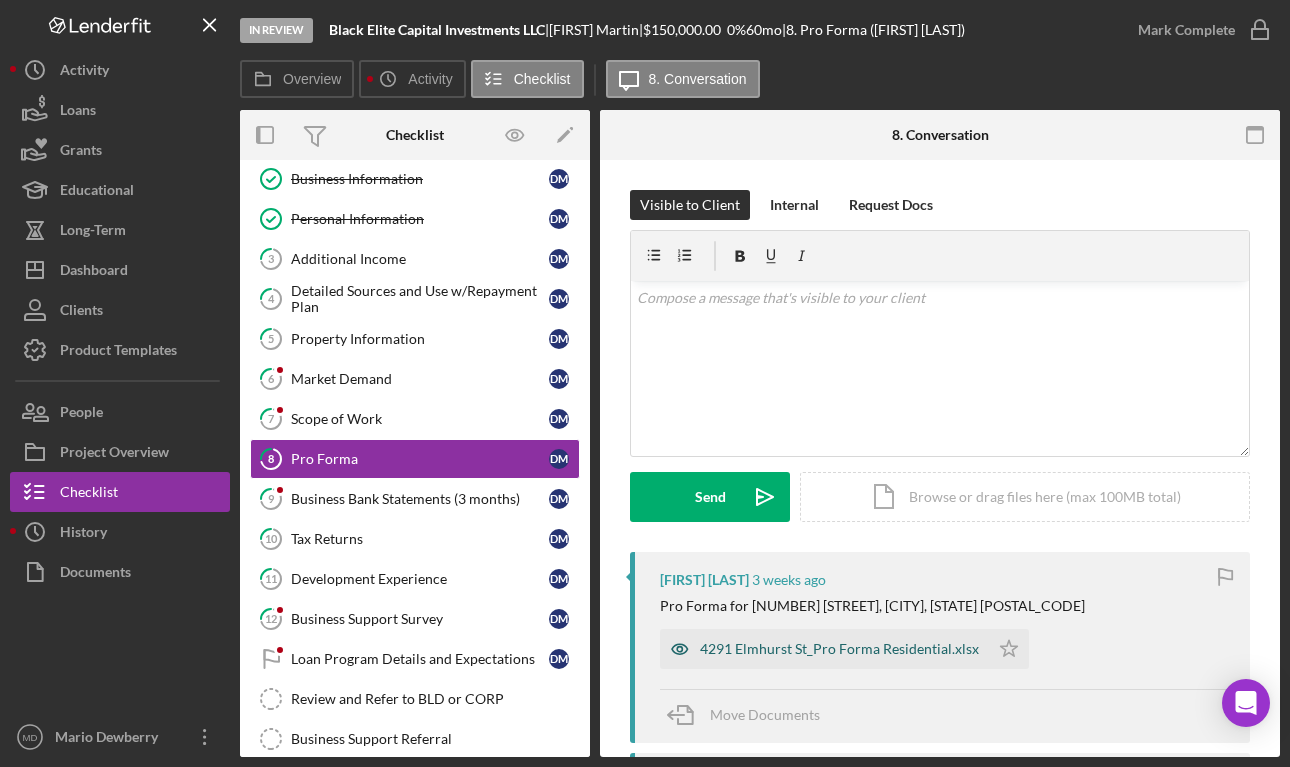 click on "4291 Elmhurst St_Pro Forma Residential.xlsx" at bounding box center (839, 649) 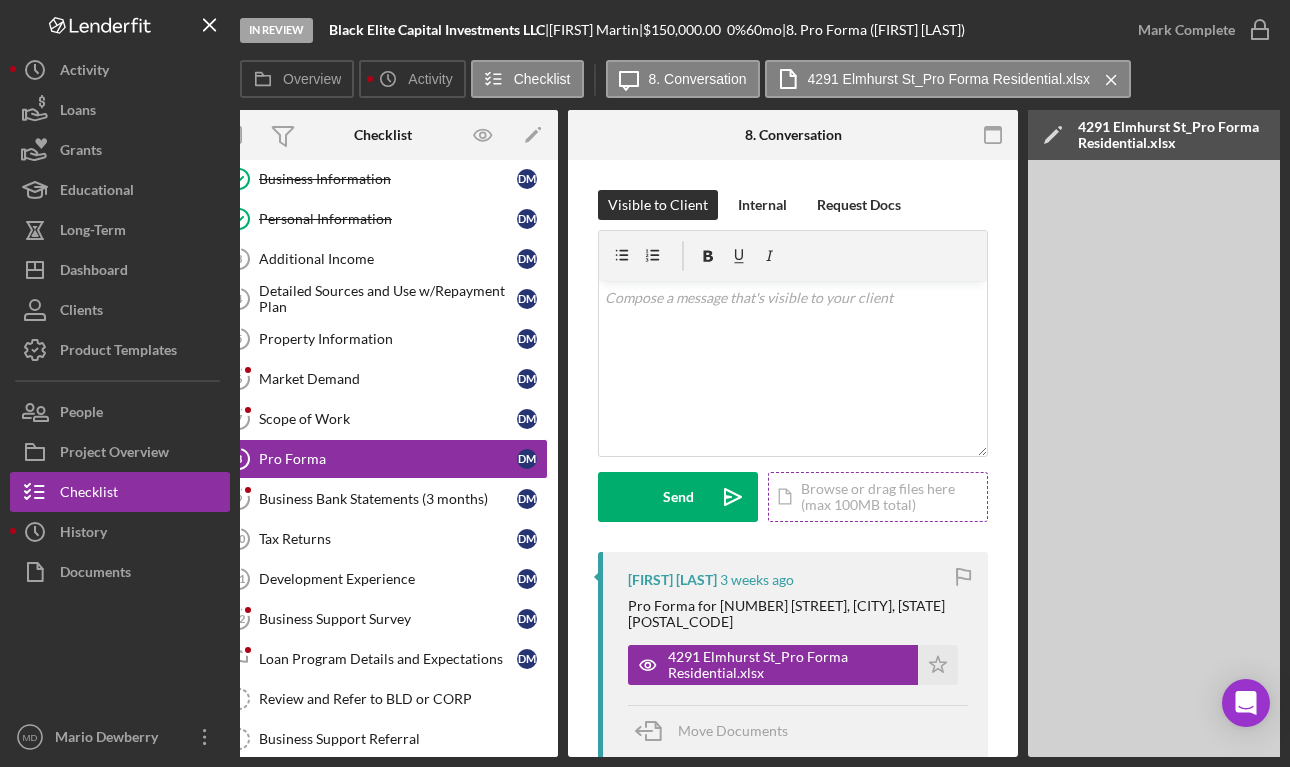 scroll, scrollTop: 0, scrollLeft: 0, axis: both 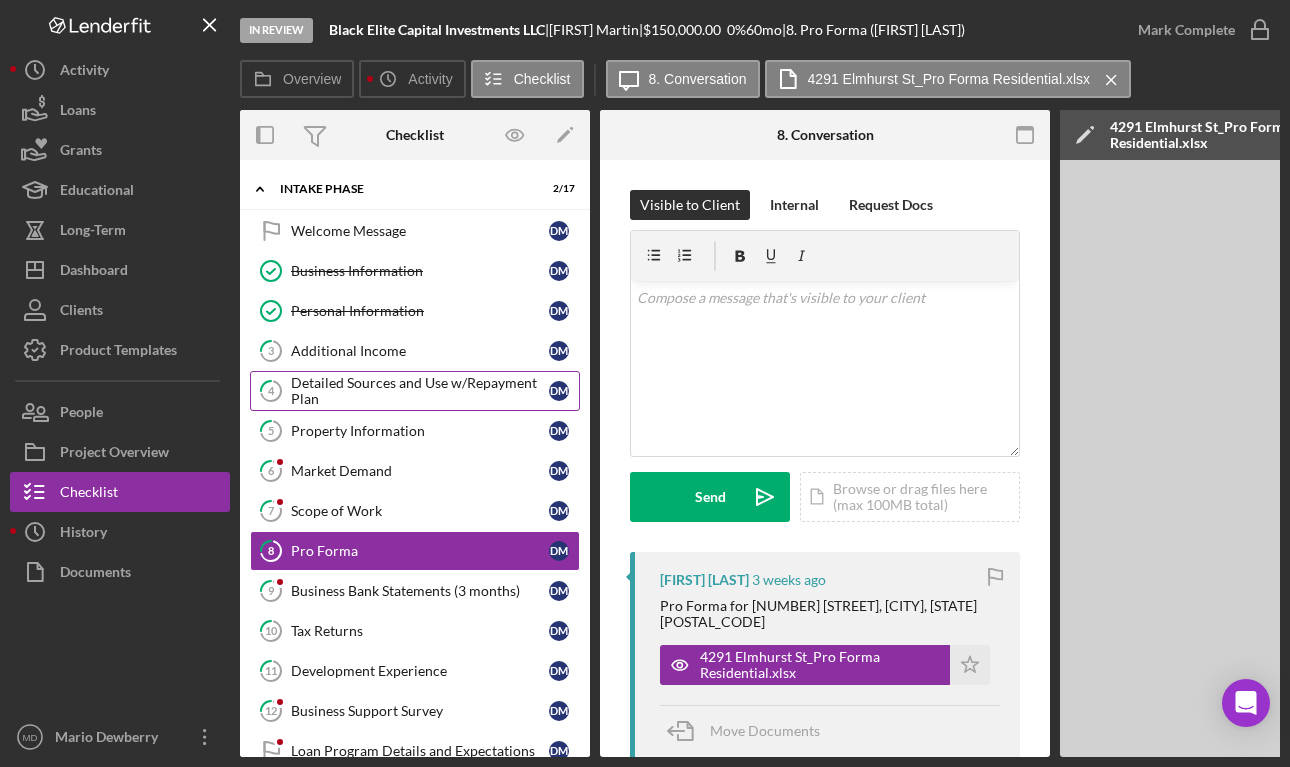 click on "Detailed Sources and Use w/Repayment Plan" at bounding box center (420, 391) 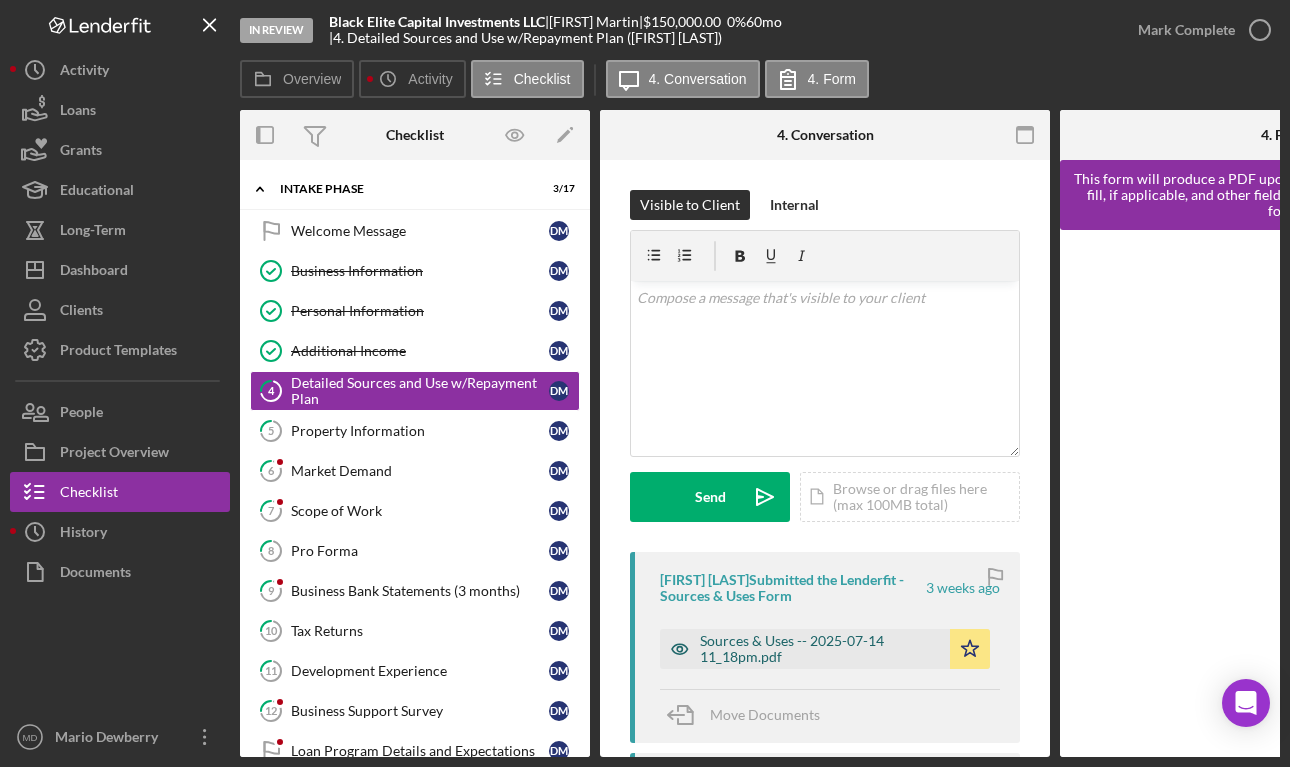 click on "Sources & Uses -- 2025-07-14 11_18pm.pdf" at bounding box center [820, 649] 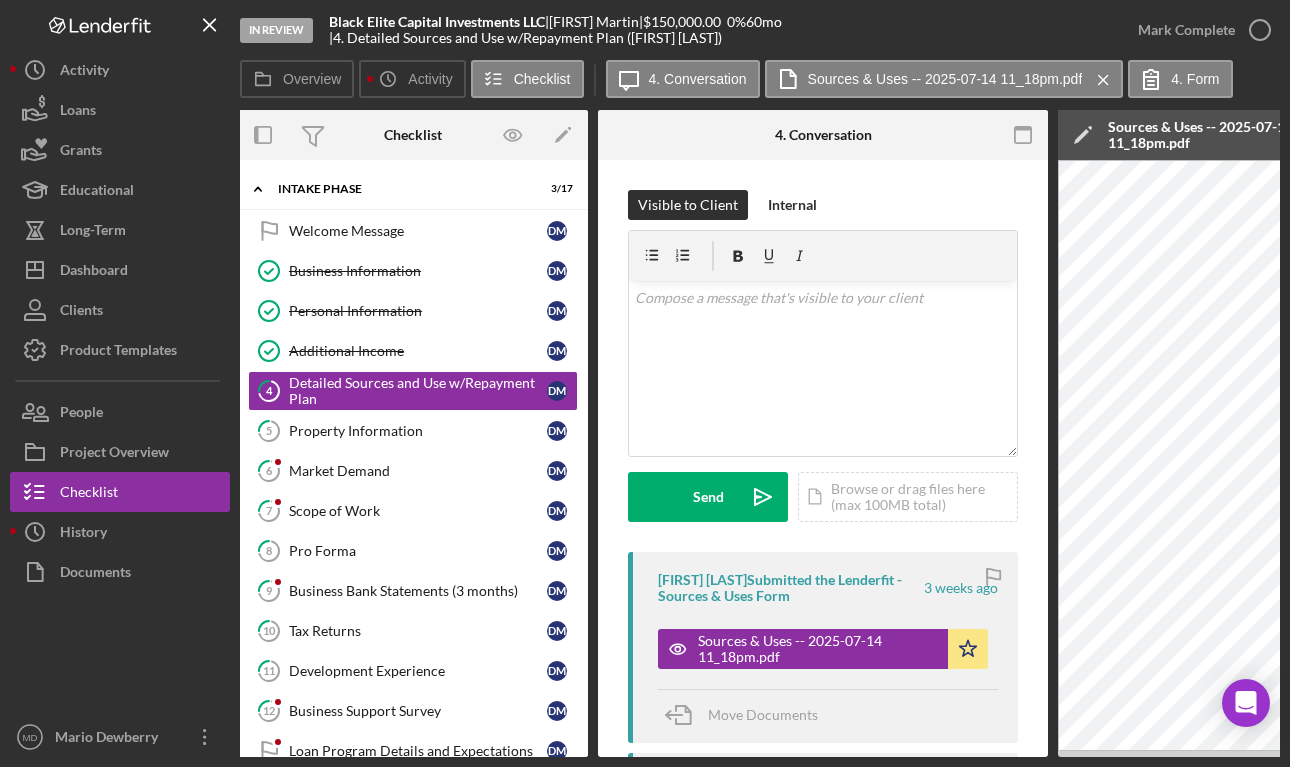 scroll, scrollTop: 0, scrollLeft: 0, axis: both 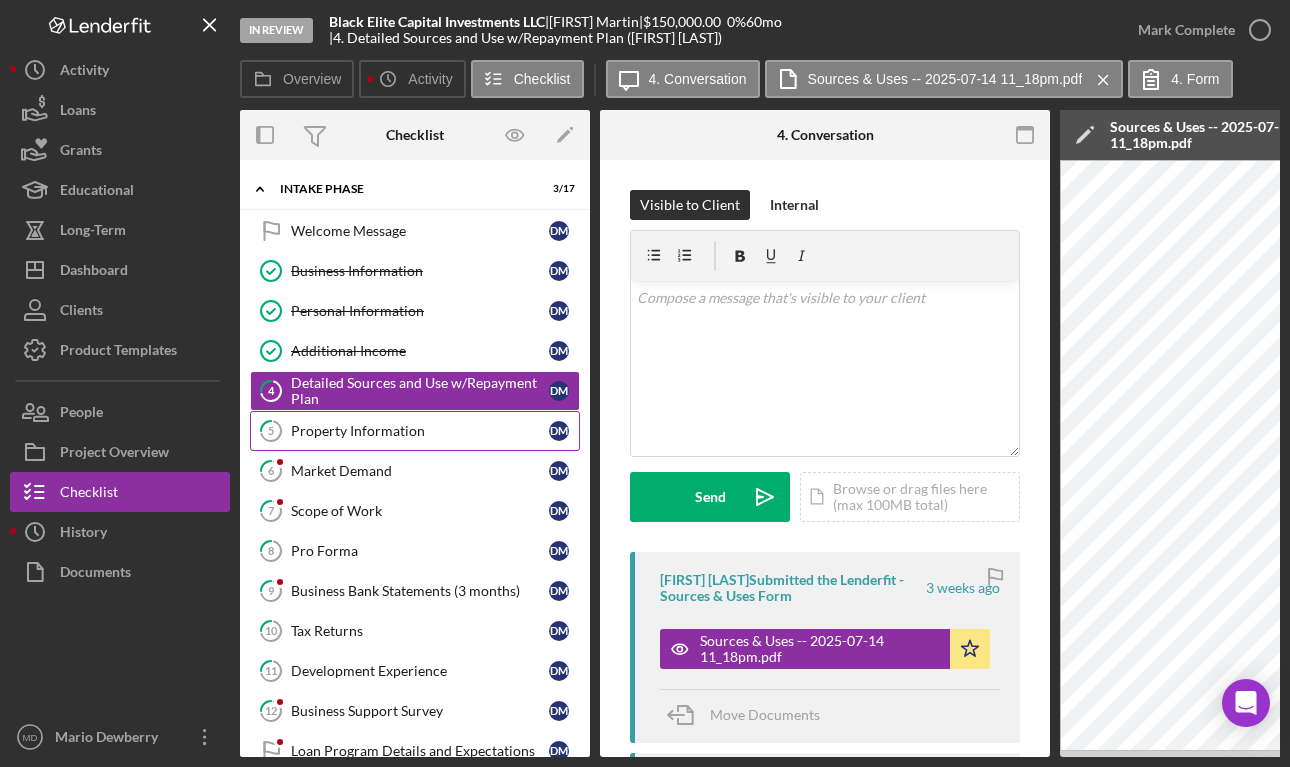 click on "Property Information" at bounding box center (420, 431) 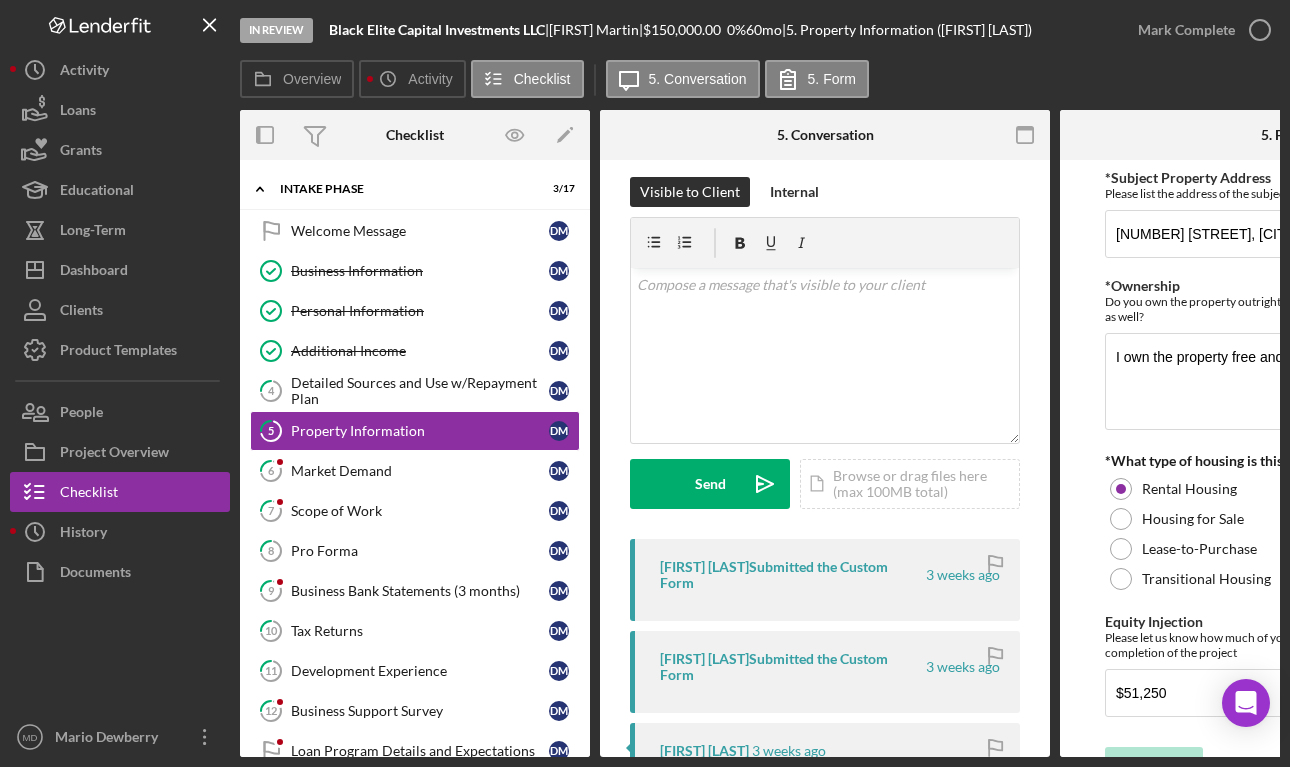 scroll, scrollTop: 17, scrollLeft: 0, axis: vertical 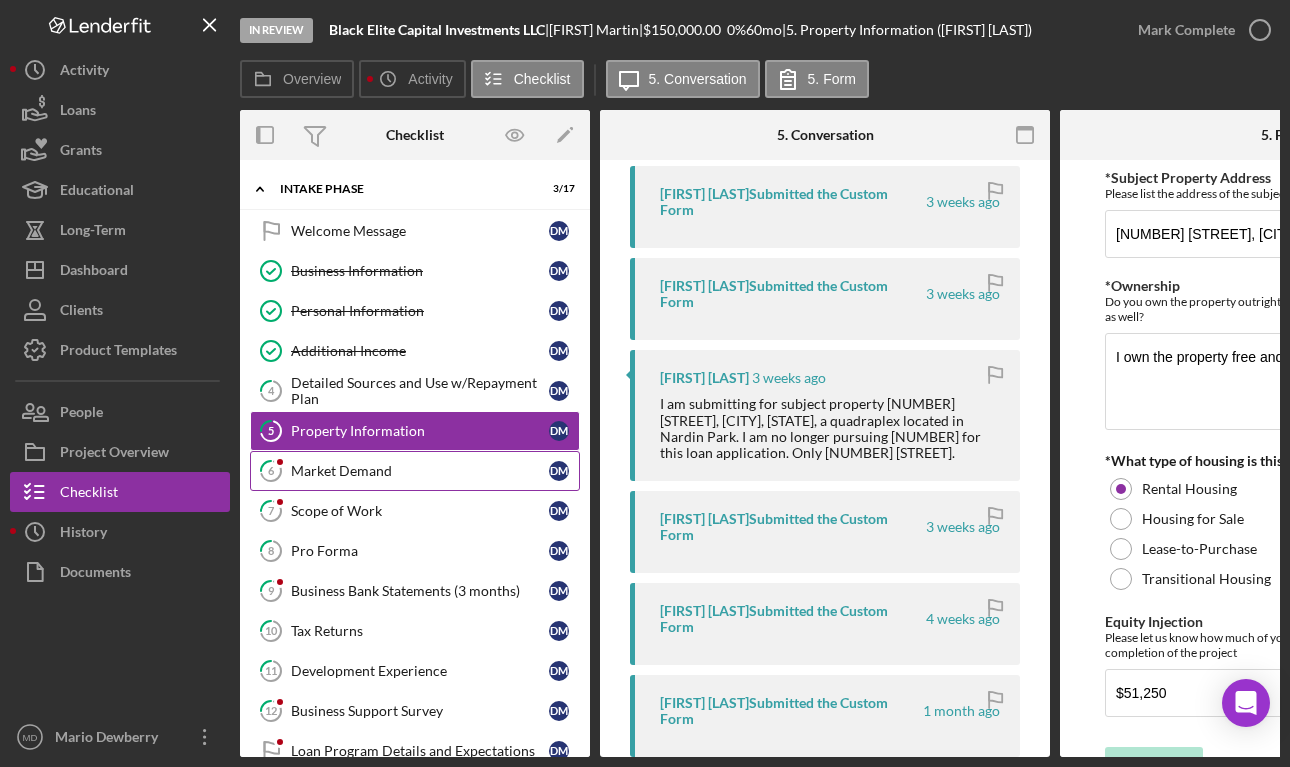 click on "6 Market Demand D M" at bounding box center (415, 471) 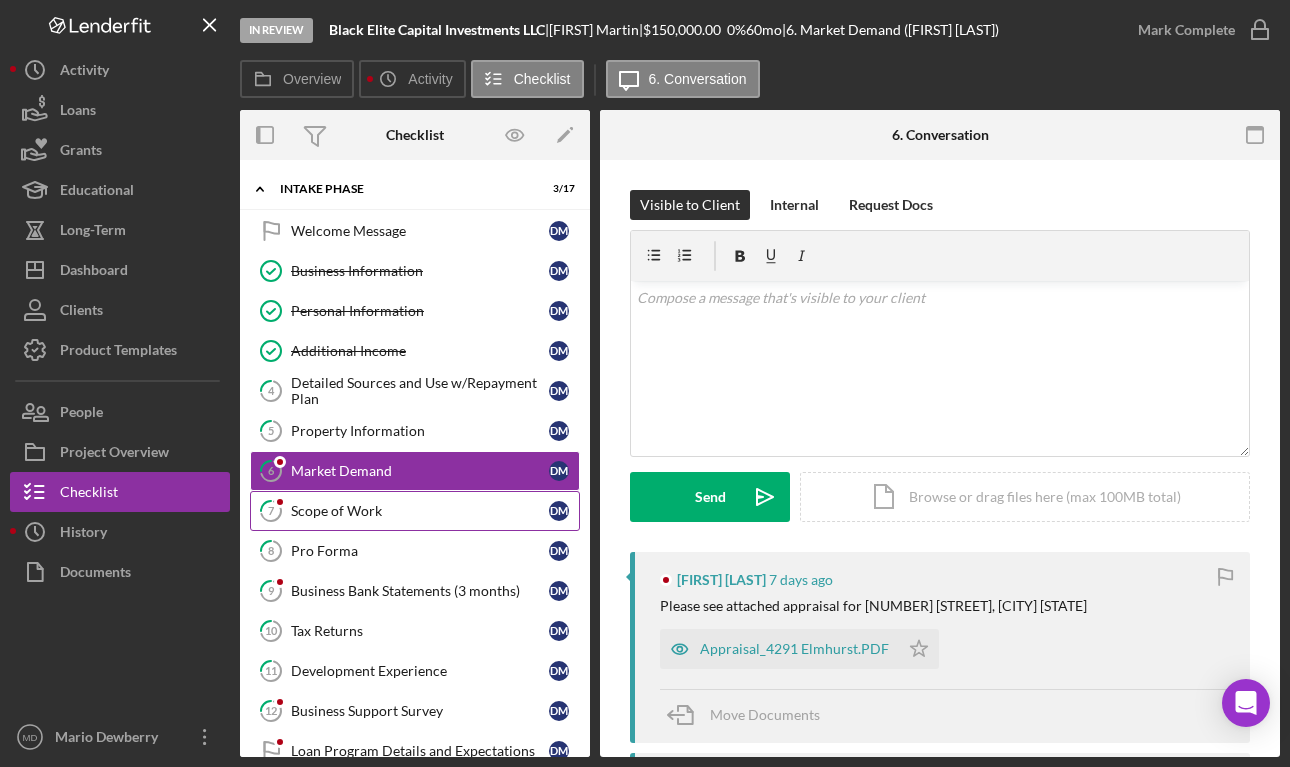 click on "Scope of Work" at bounding box center [420, 511] 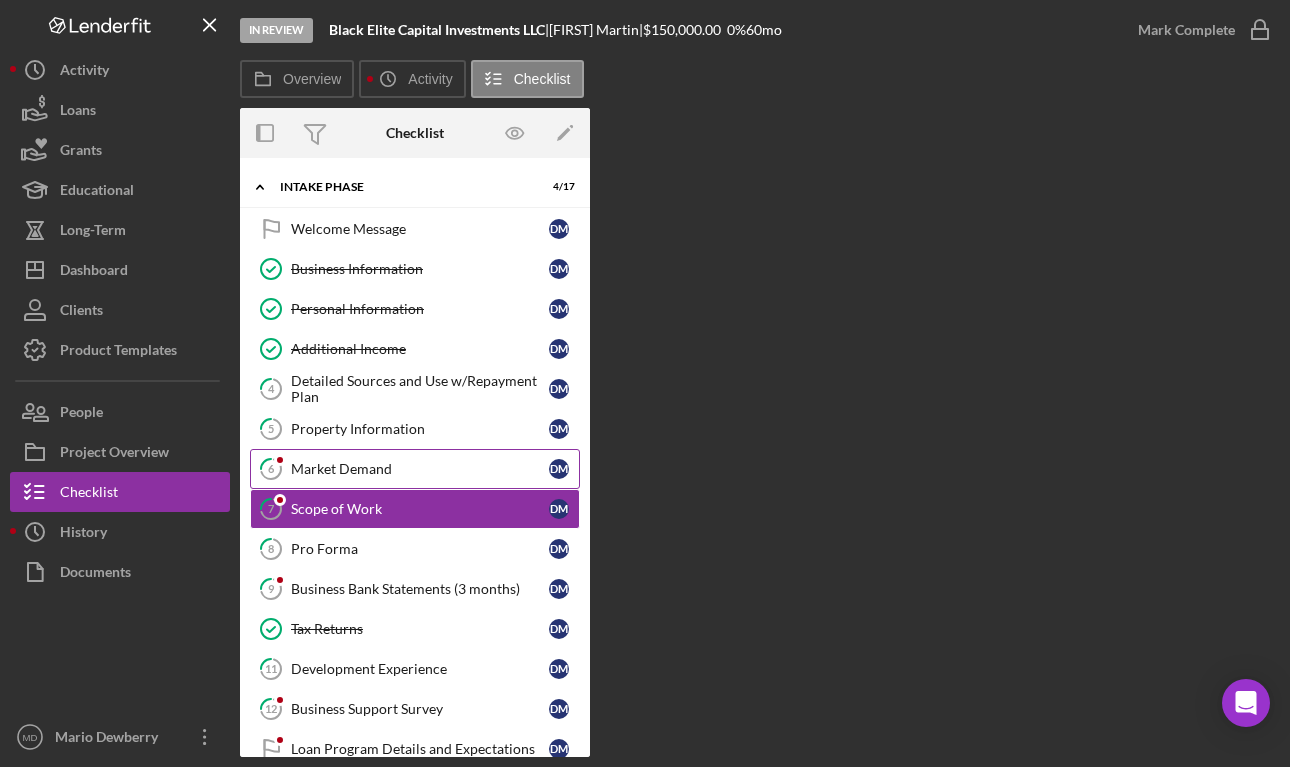 click on "6 Market Demand D M" at bounding box center [415, 469] 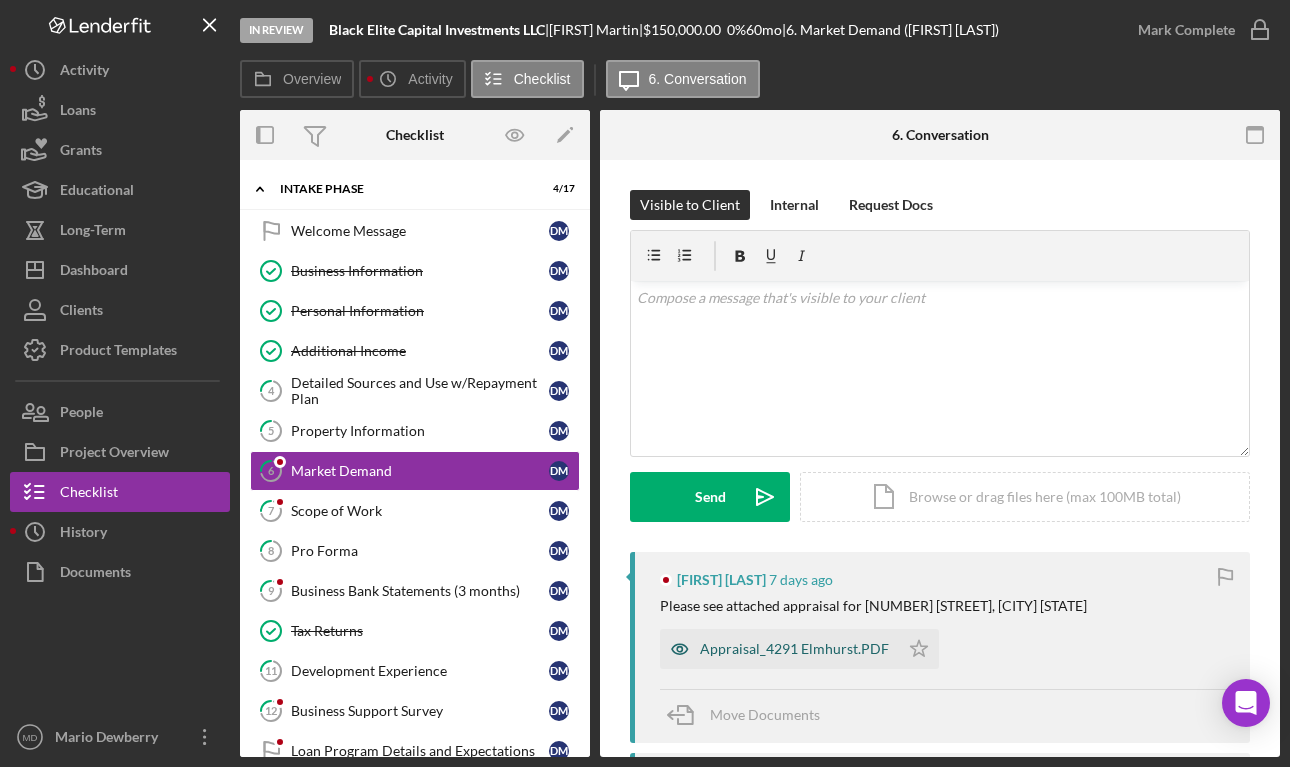 click on "Appraisal_4291 Elmhurst.PDF" at bounding box center (794, 649) 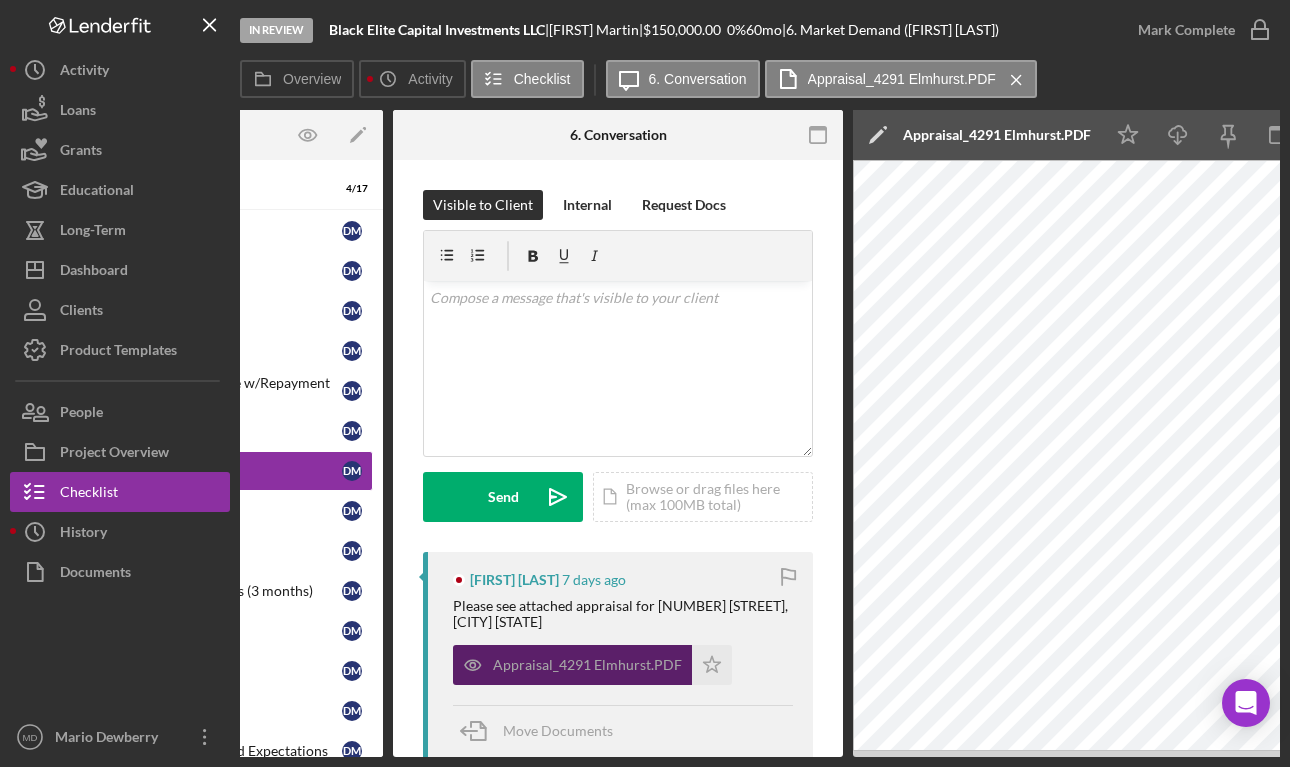 scroll, scrollTop: 0, scrollLeft: 380, axis: horizontal 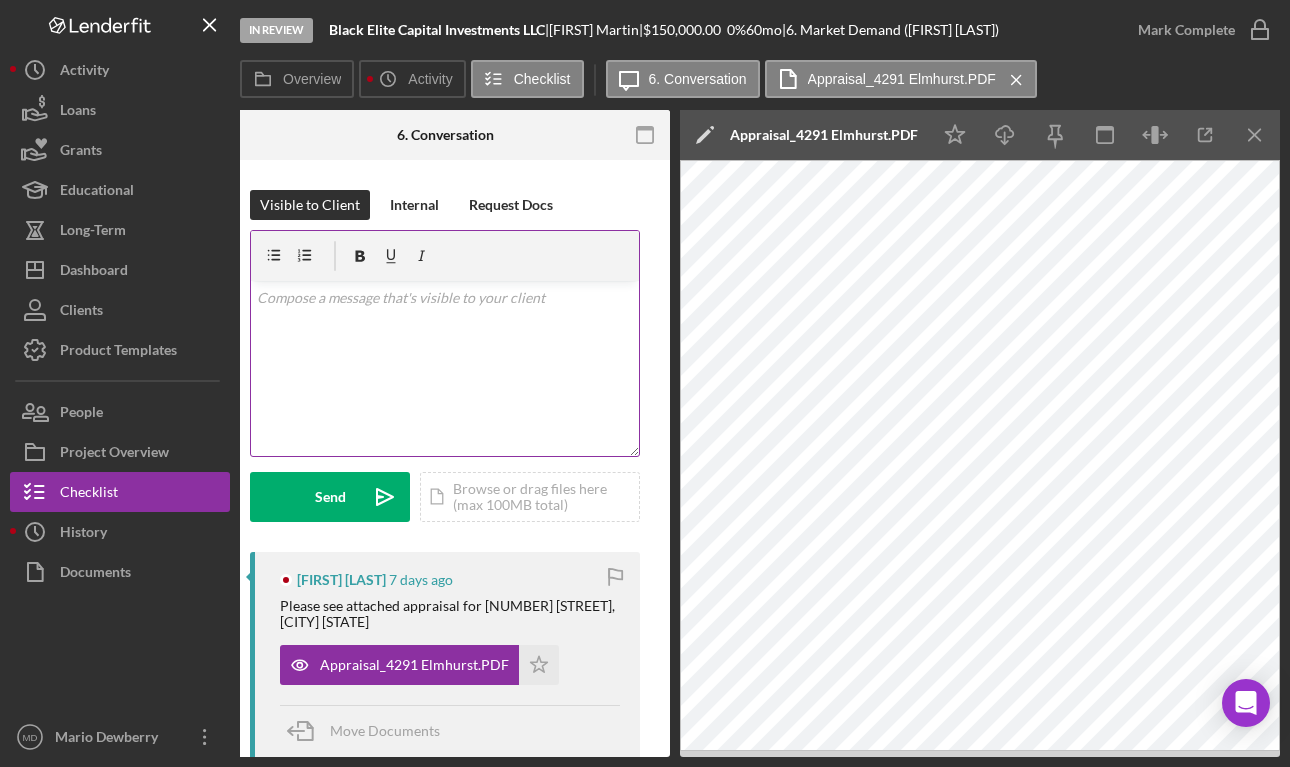 click on "v Color teal Color pink Remove color Add row above Add row below Add column before Add column after Merge cells Split cells Remove column Remove row Remove table" at bounding box center [445, 368] 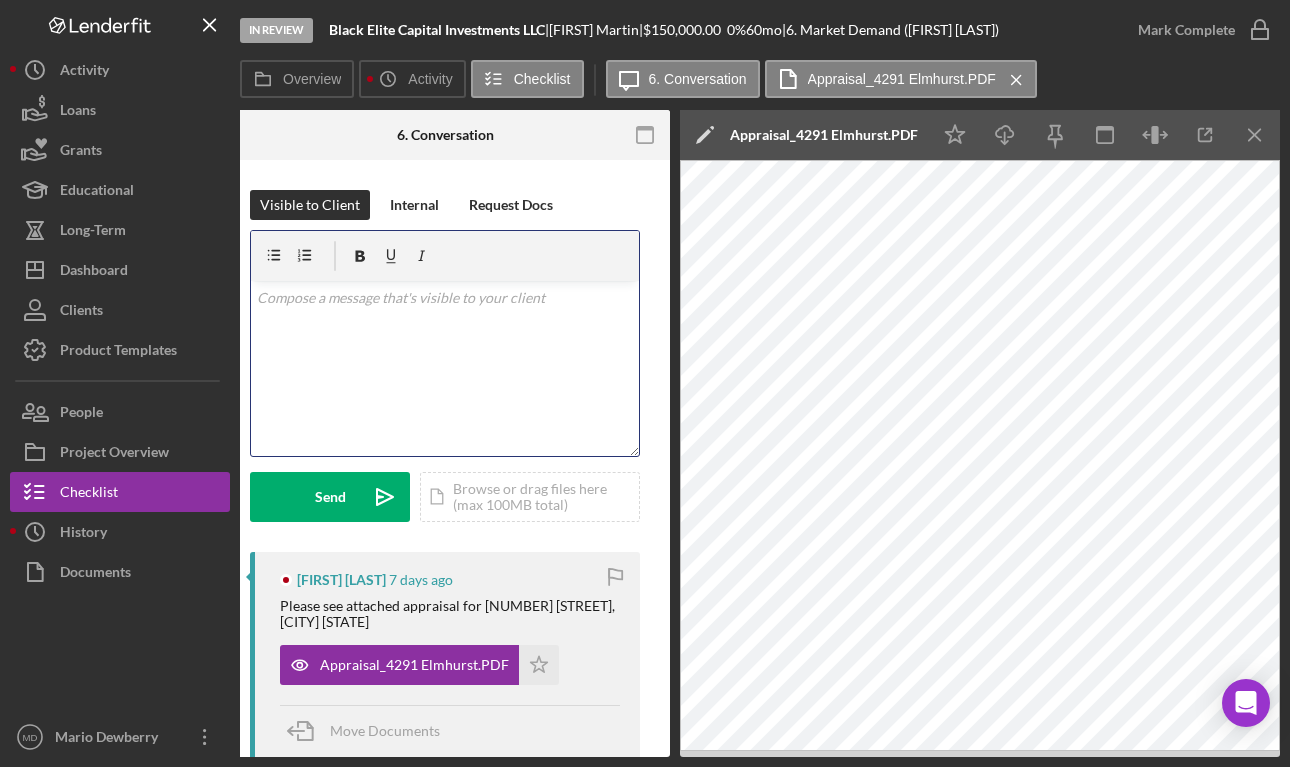 type 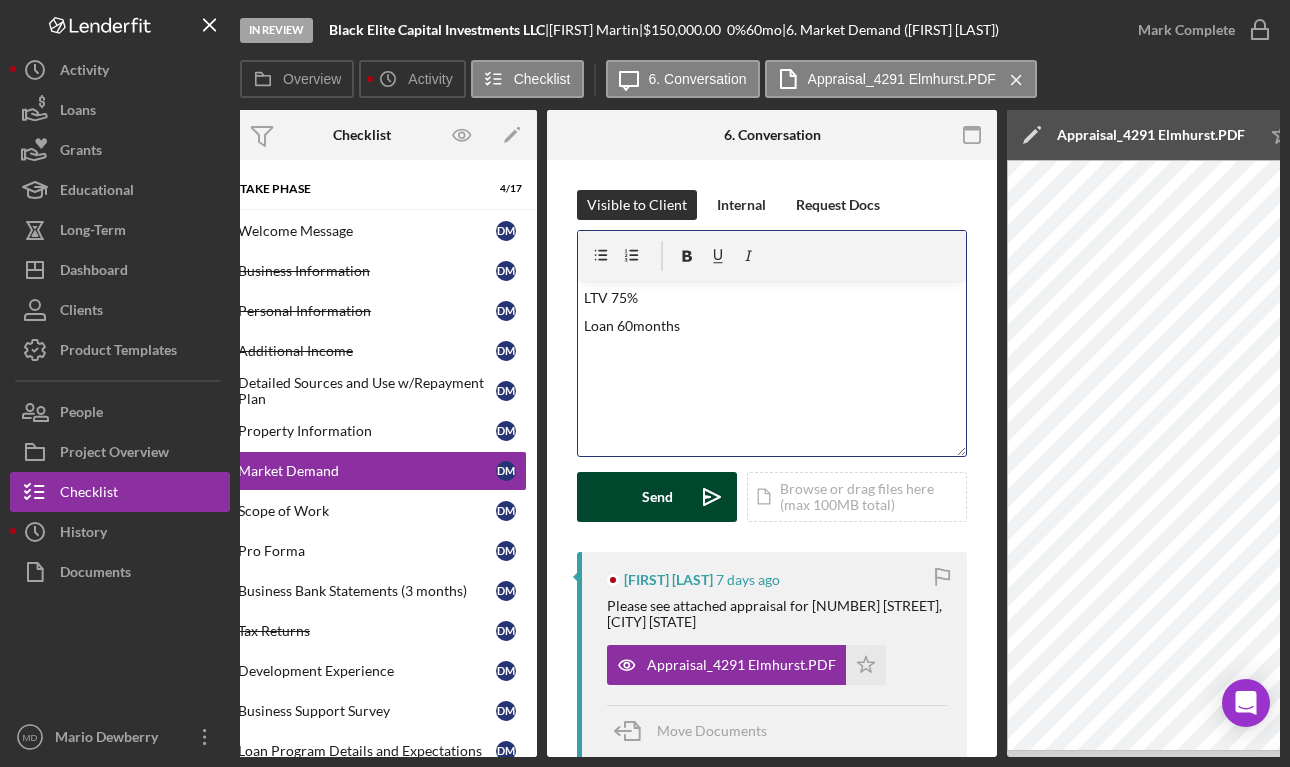 scroll, scrollTop: 0, scrollLeft: 0, axis: both 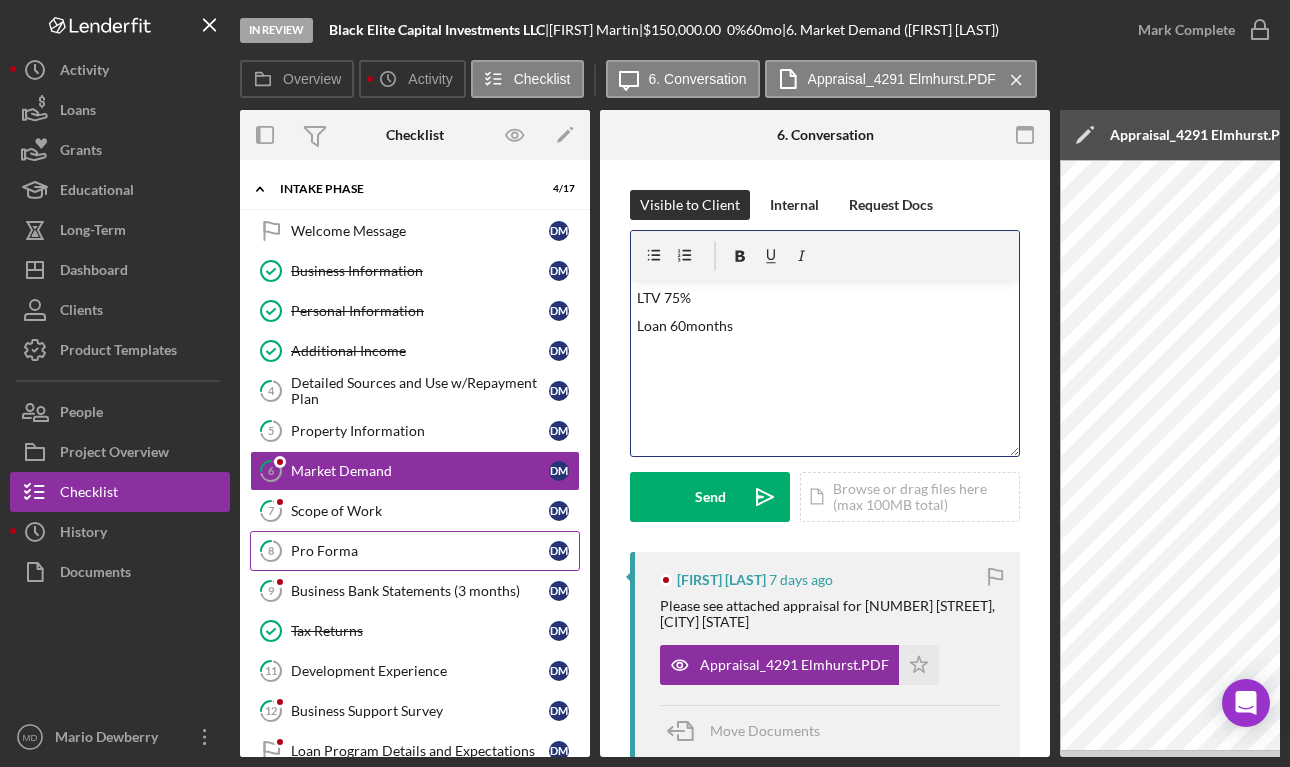 click on "Pro Forma" at bounding box center (420, 551) 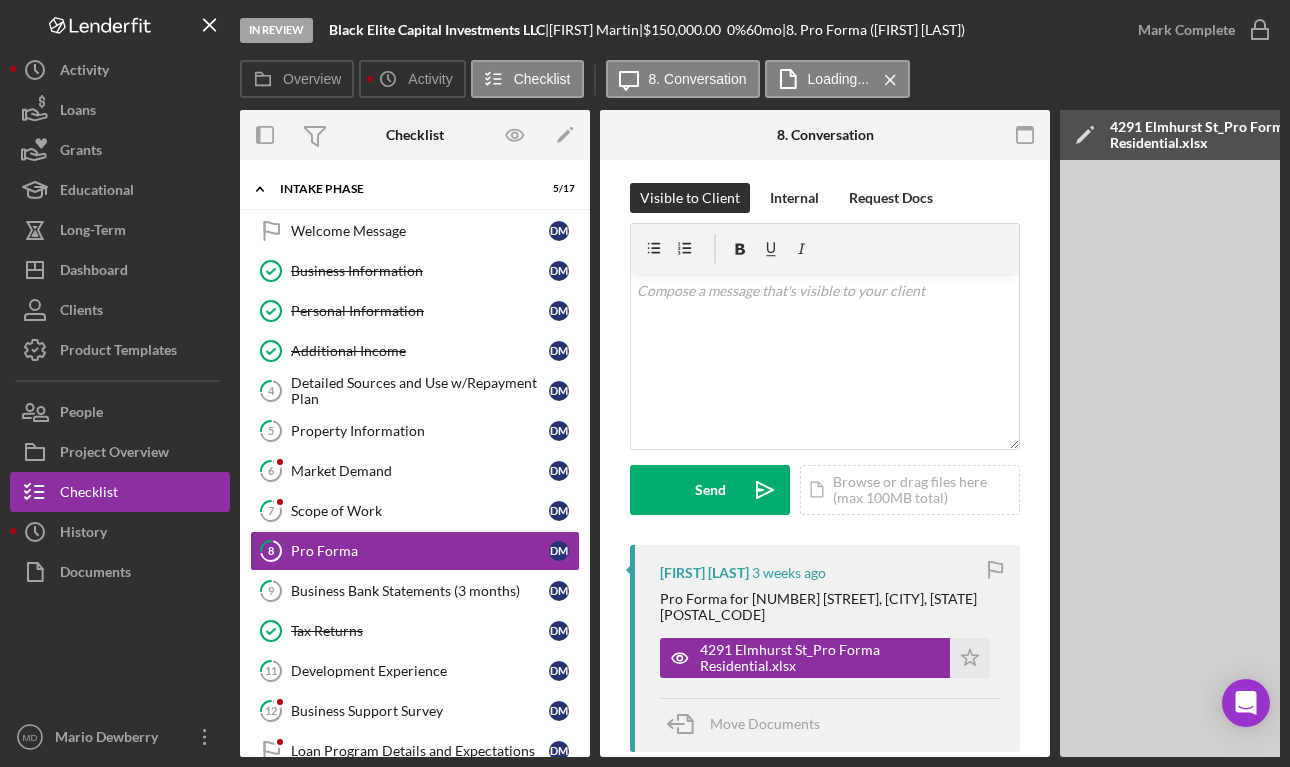 scroll, scrollTop: 10, scrollLeft: 0, axis: vertical 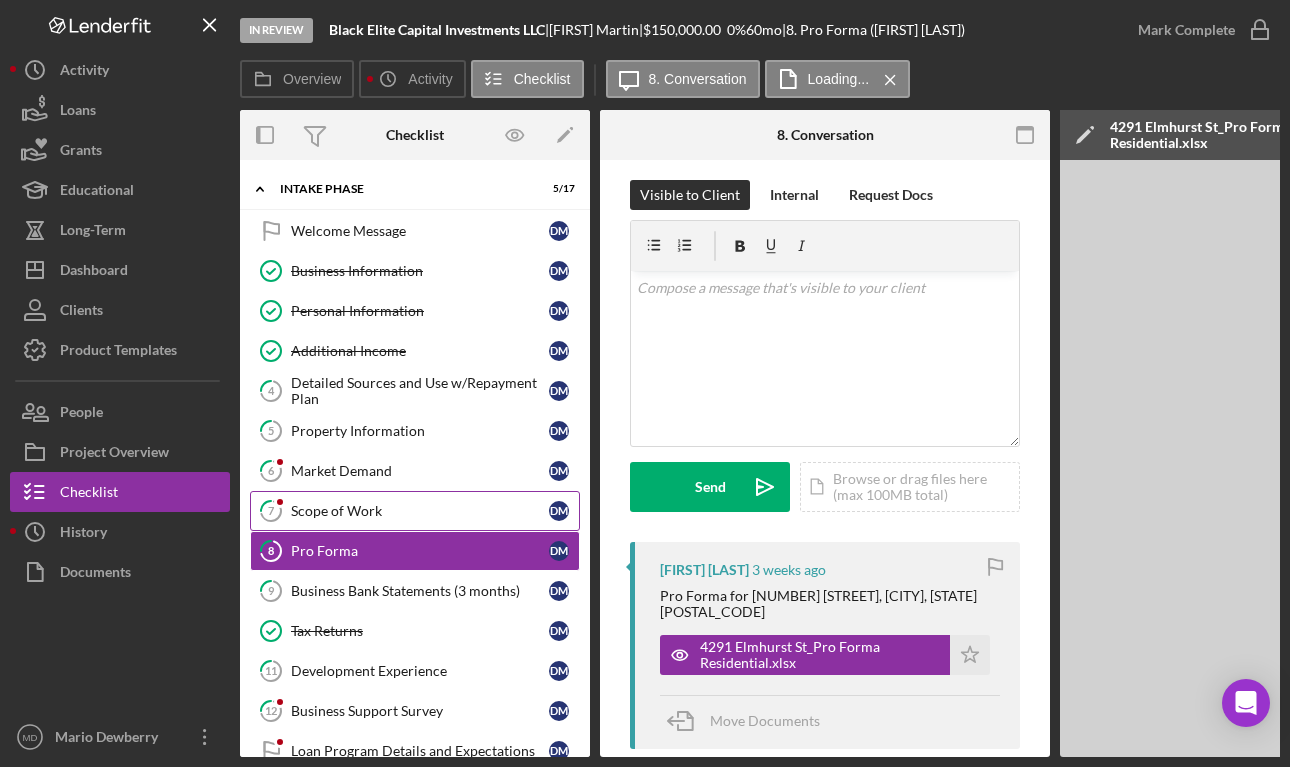 click on "Scope of Work" at bounding box center (420, 511) 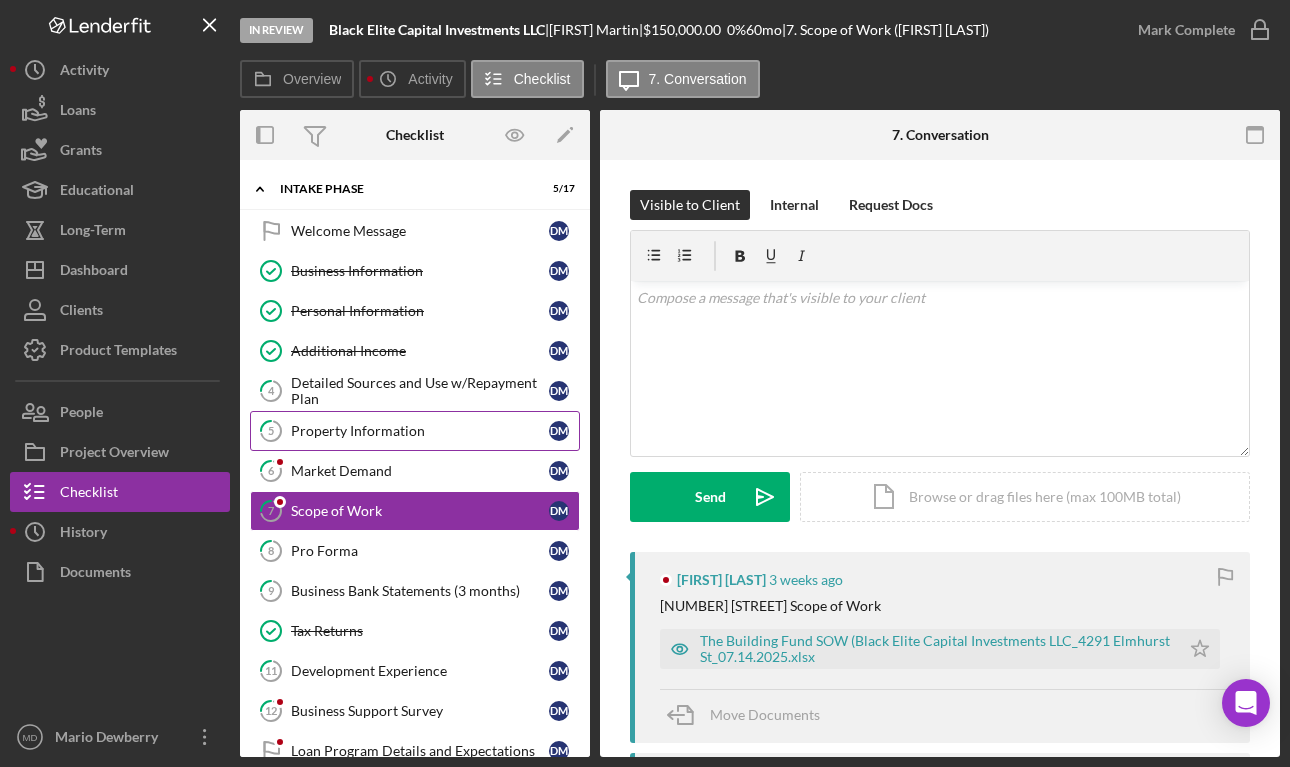 click on "Property Information" at bounding box center (420, 431) 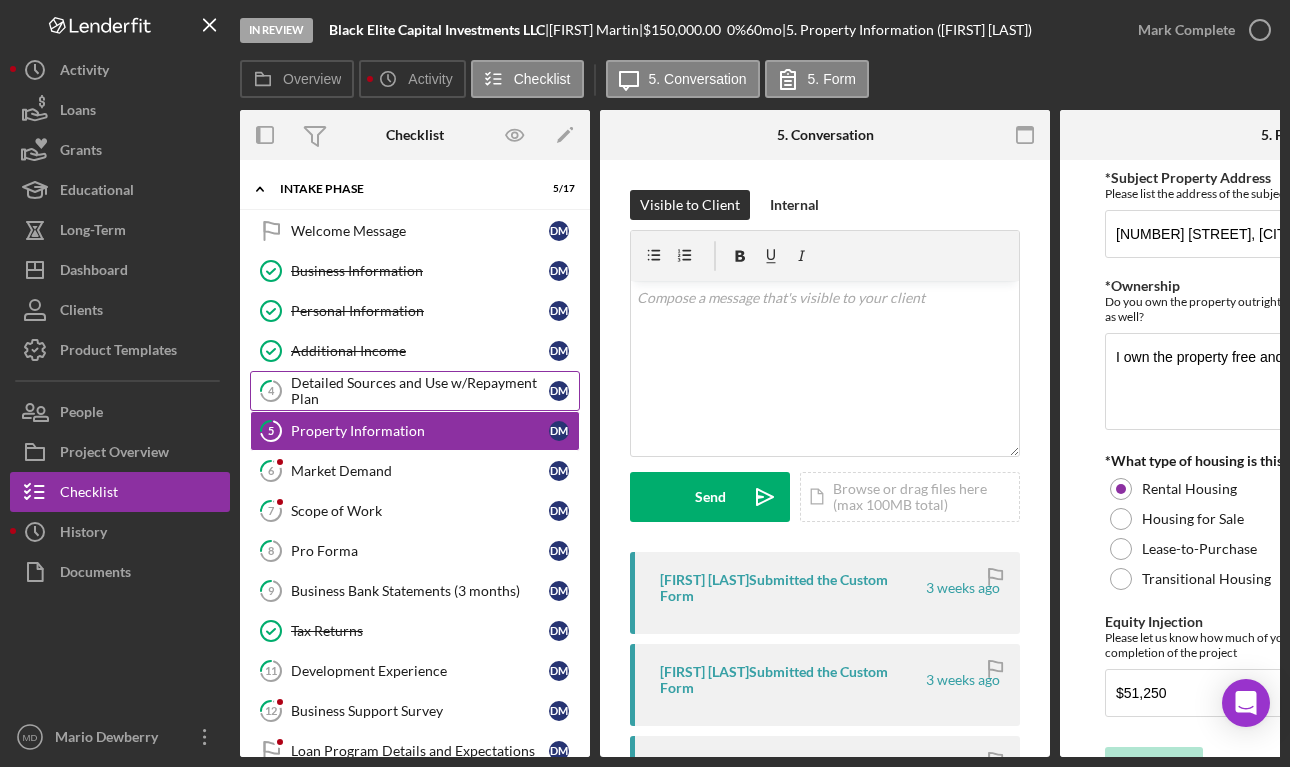 click on "Detailed Sources and Use w/Repayment Plan" at bounding box center [420, 391] 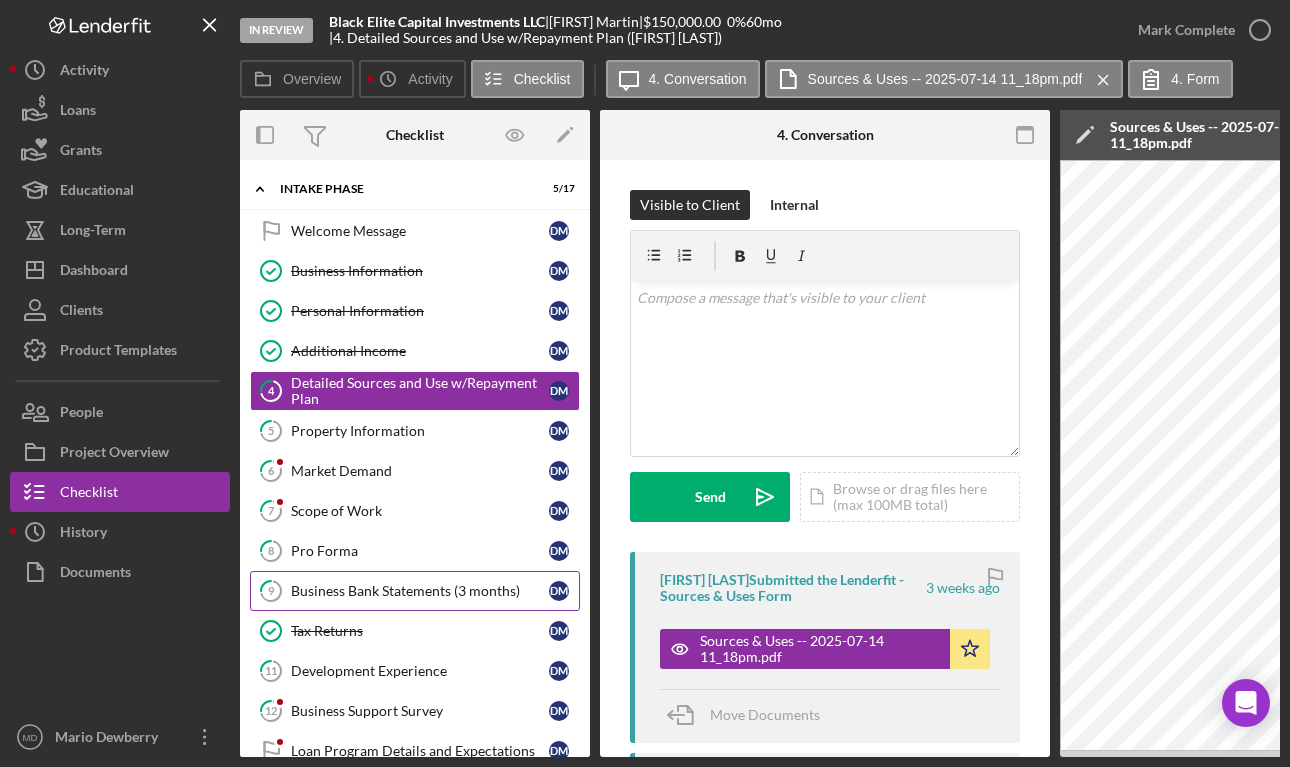 click on "9 Business Bank Statements (3 months) D M" at bounding box center (415, 591) 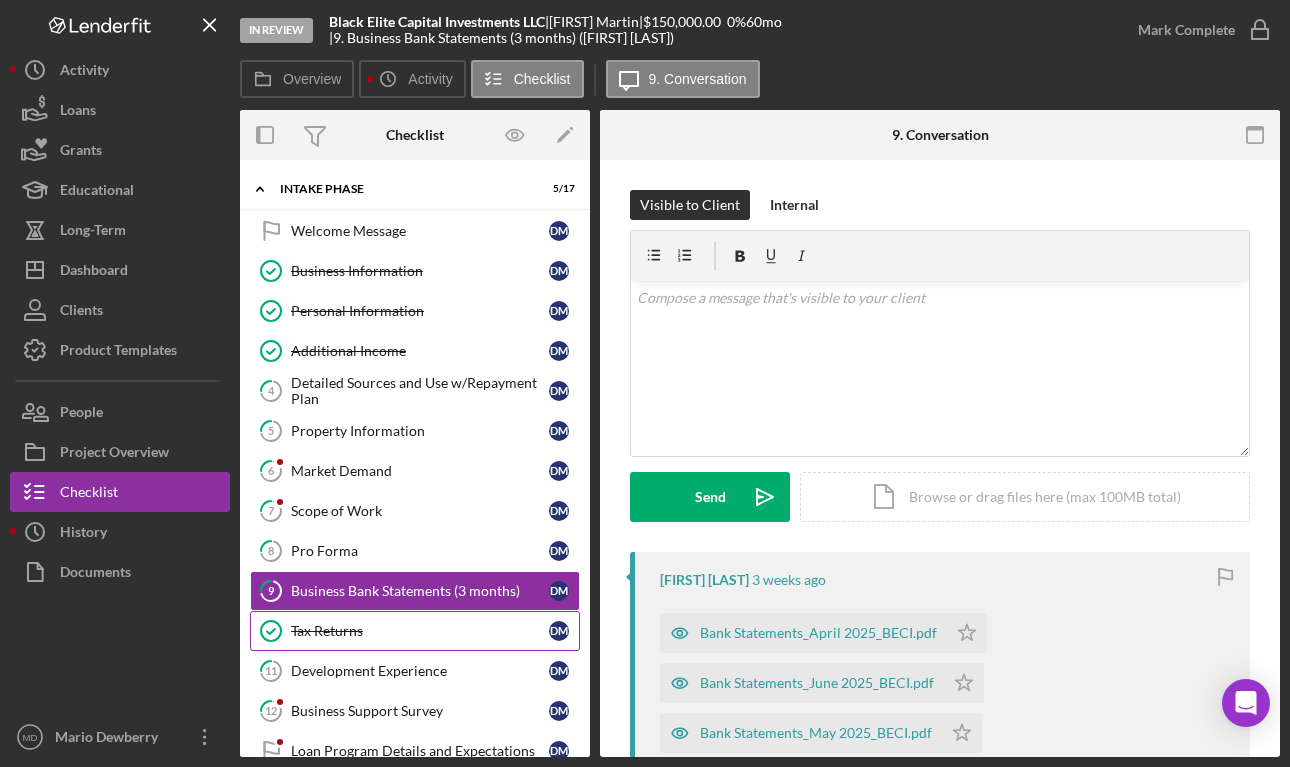 click on "Tax Returns Tax Returns D M" at bounding box center (415, 631) 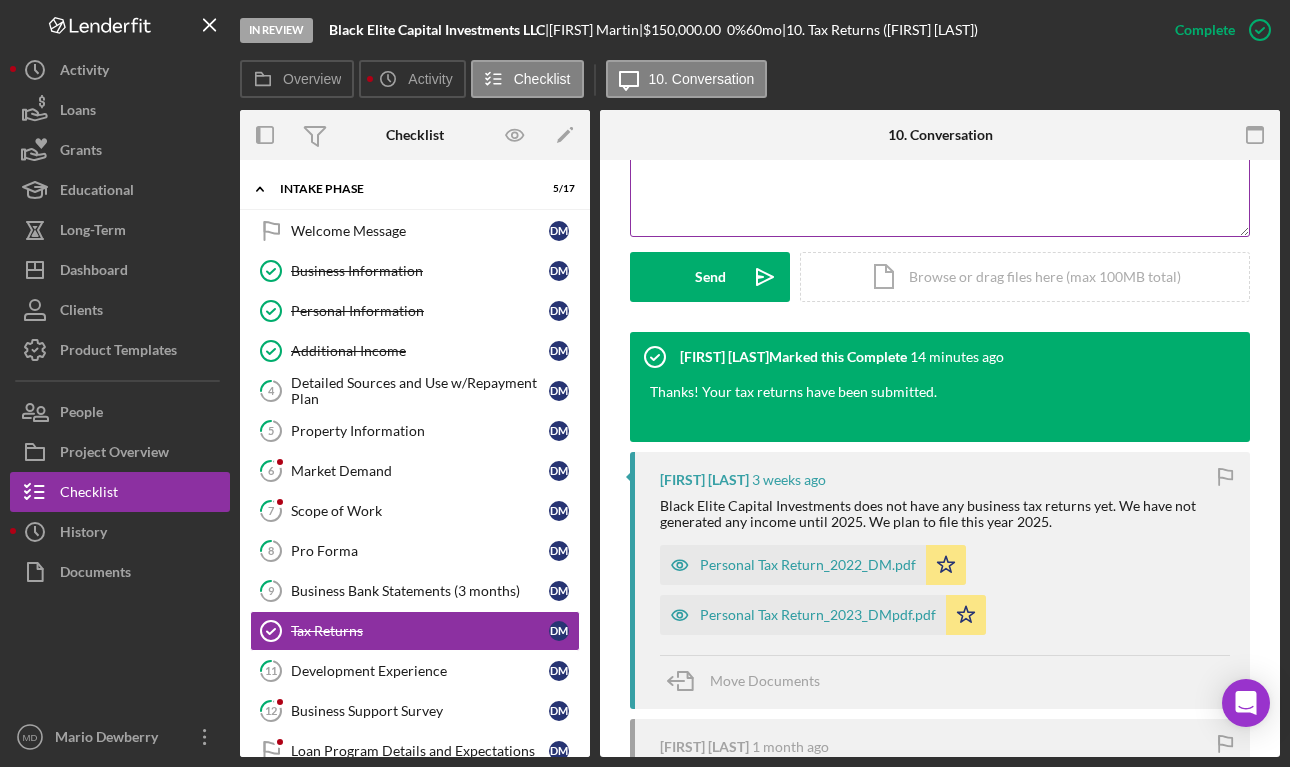 scroll, scrollTop: 506, scrollLeft: 0, axis: vertical 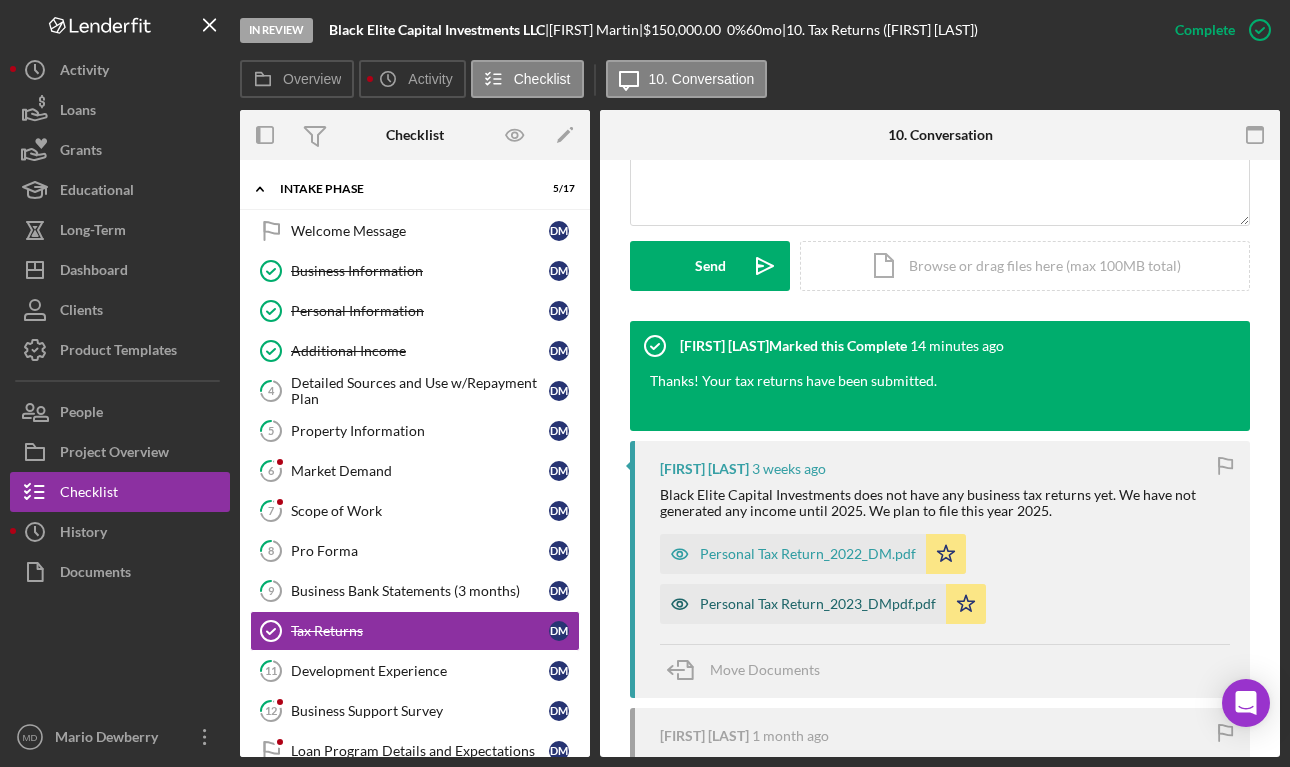 click on "Personal Tax Return_2023_DMpdf.pdf" at bounding box center [818, 604] 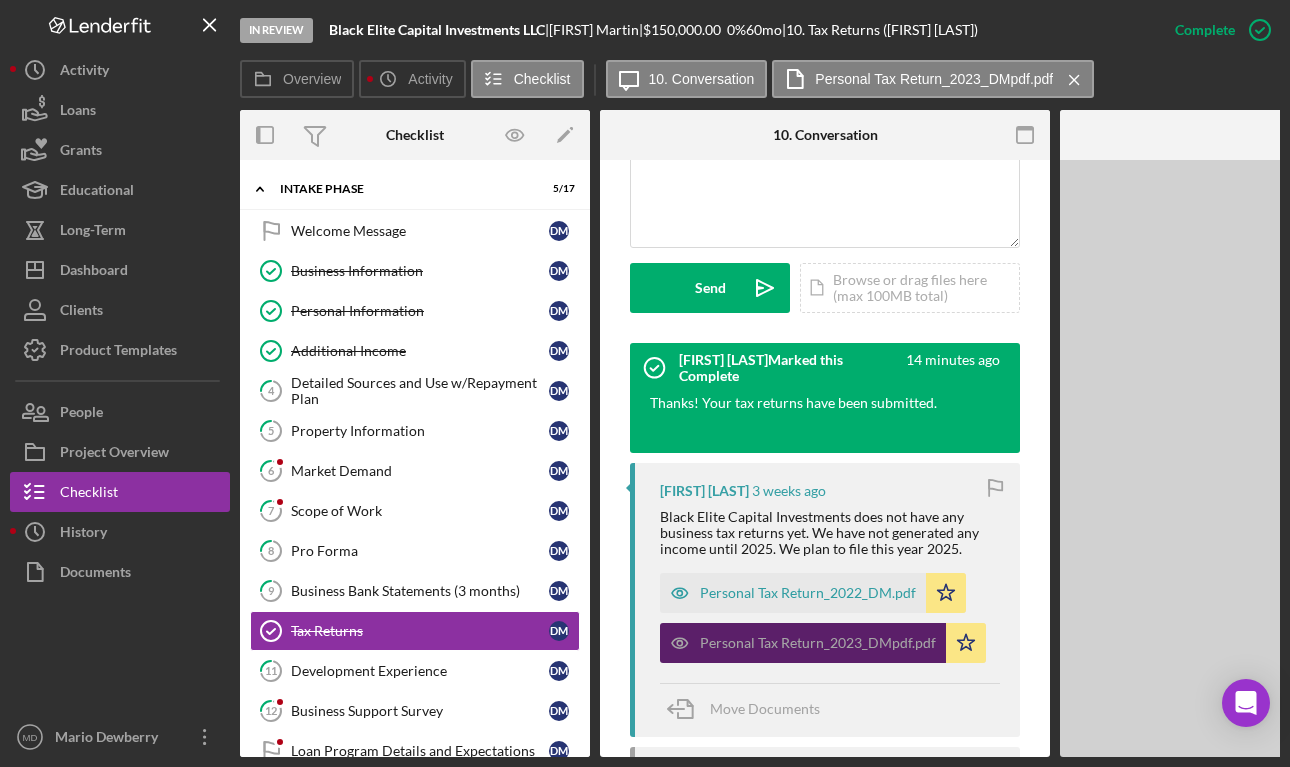 scroll, scrollTop: 528, scrollLeft: 0, axis: vertical 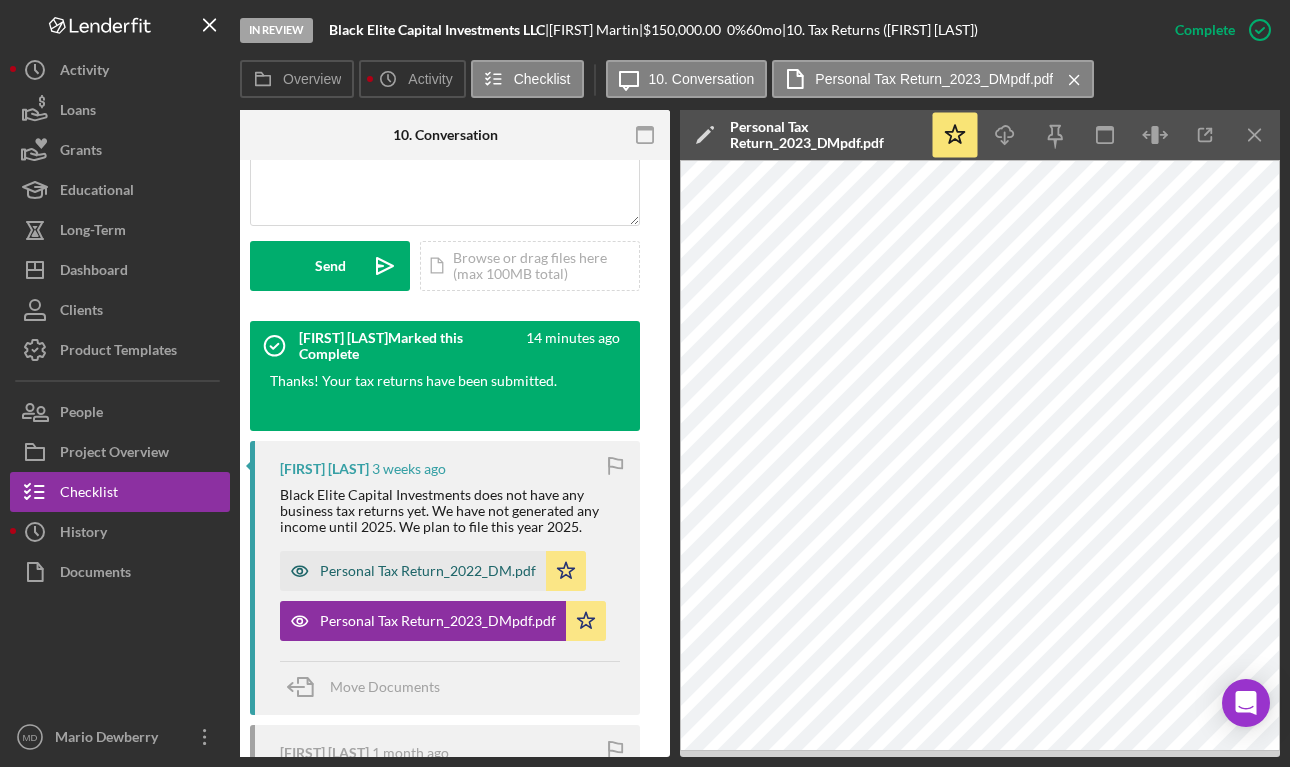 click on "Personal Tax Return_2022_DM.pdf" at bounding box center (428, 571) 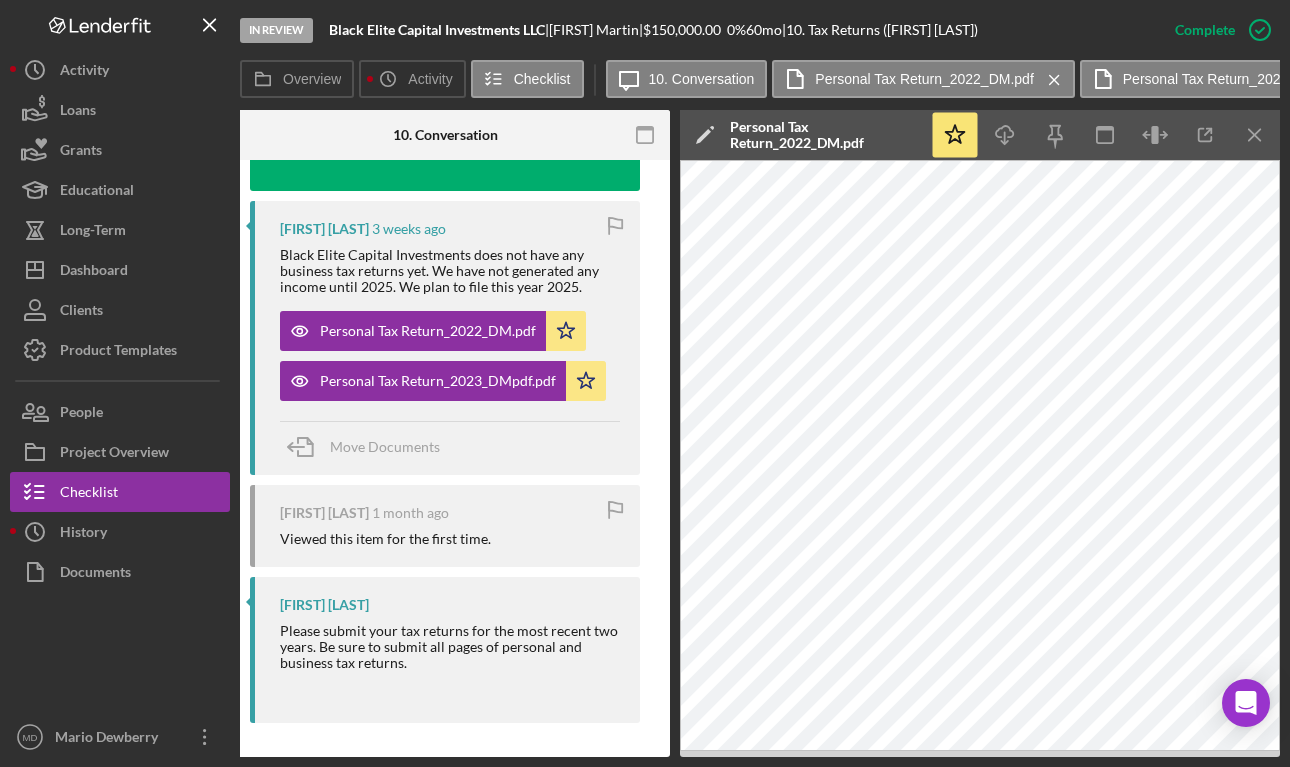 scroll, scrollTop: 780, scrollLeft: 0, axis: vertical 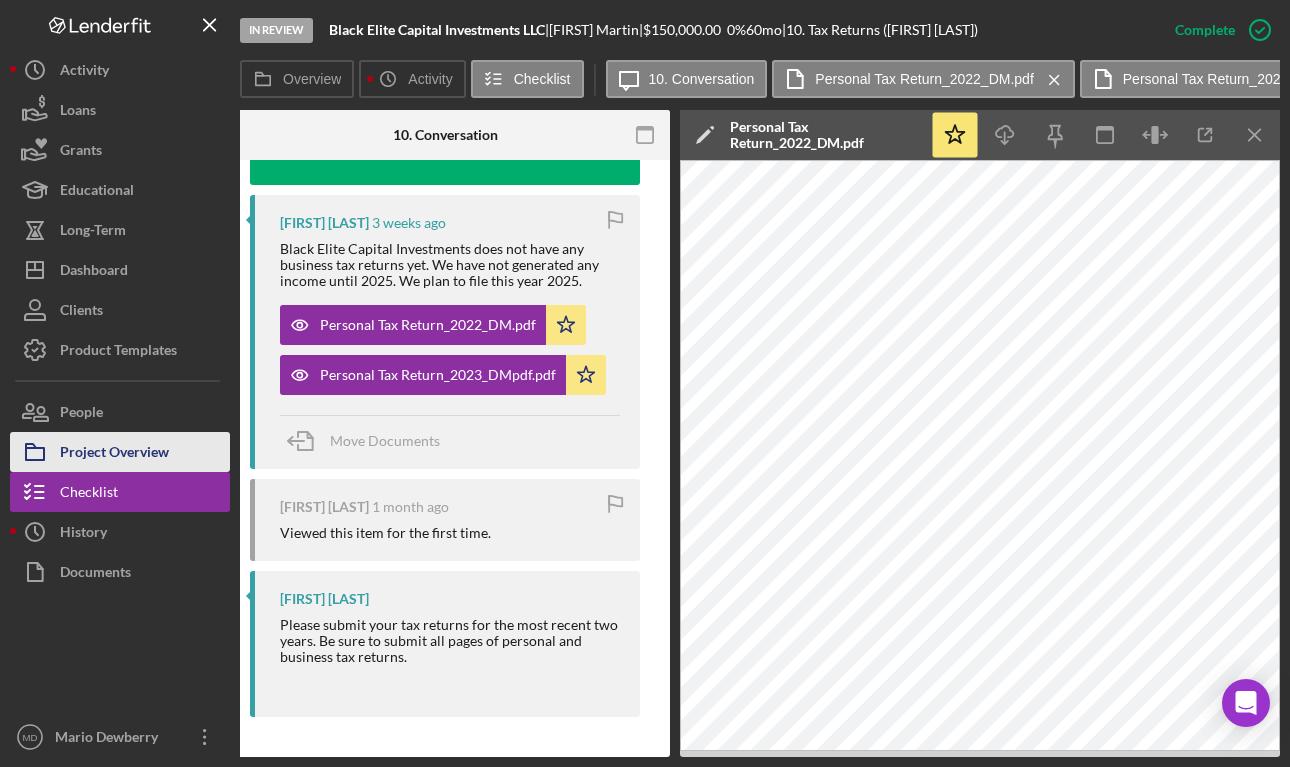 click on "Project Overview" at bounding box center [114, 454] 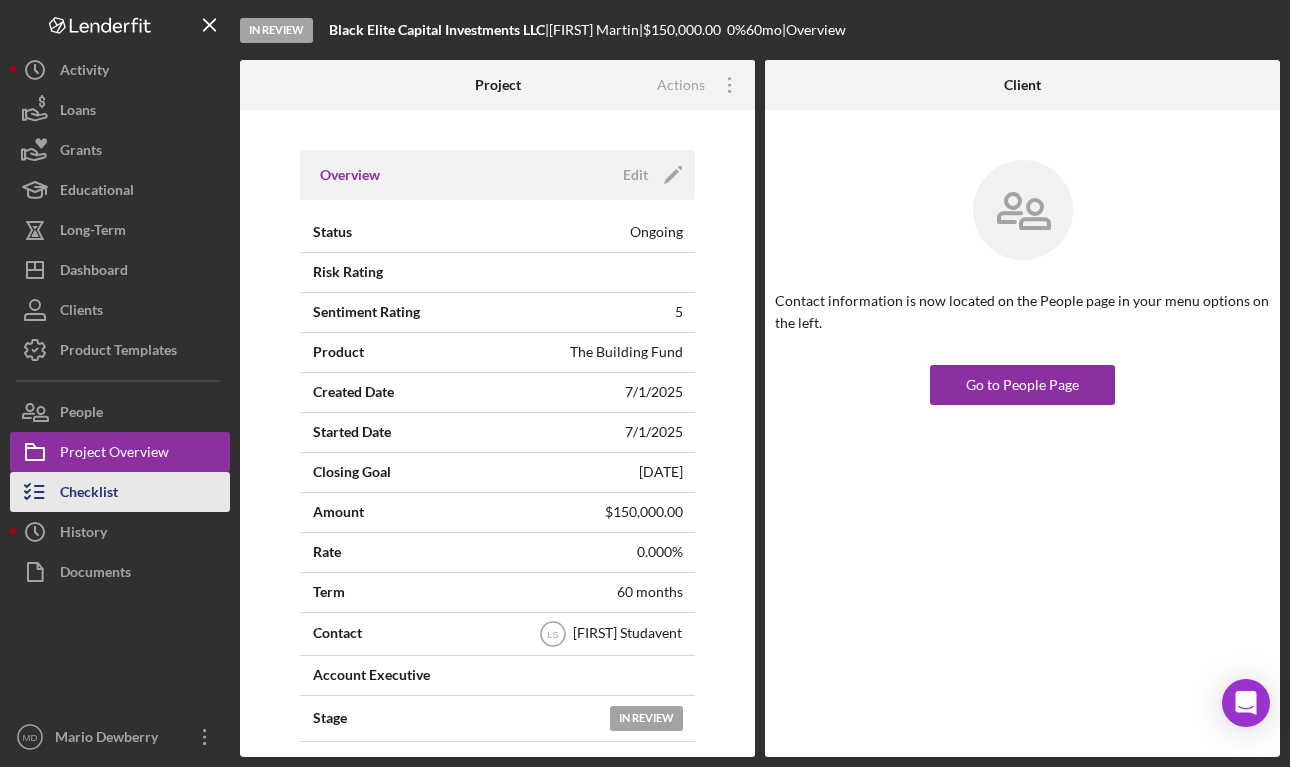 click on "Checklist" at bounding box center [120, 492] 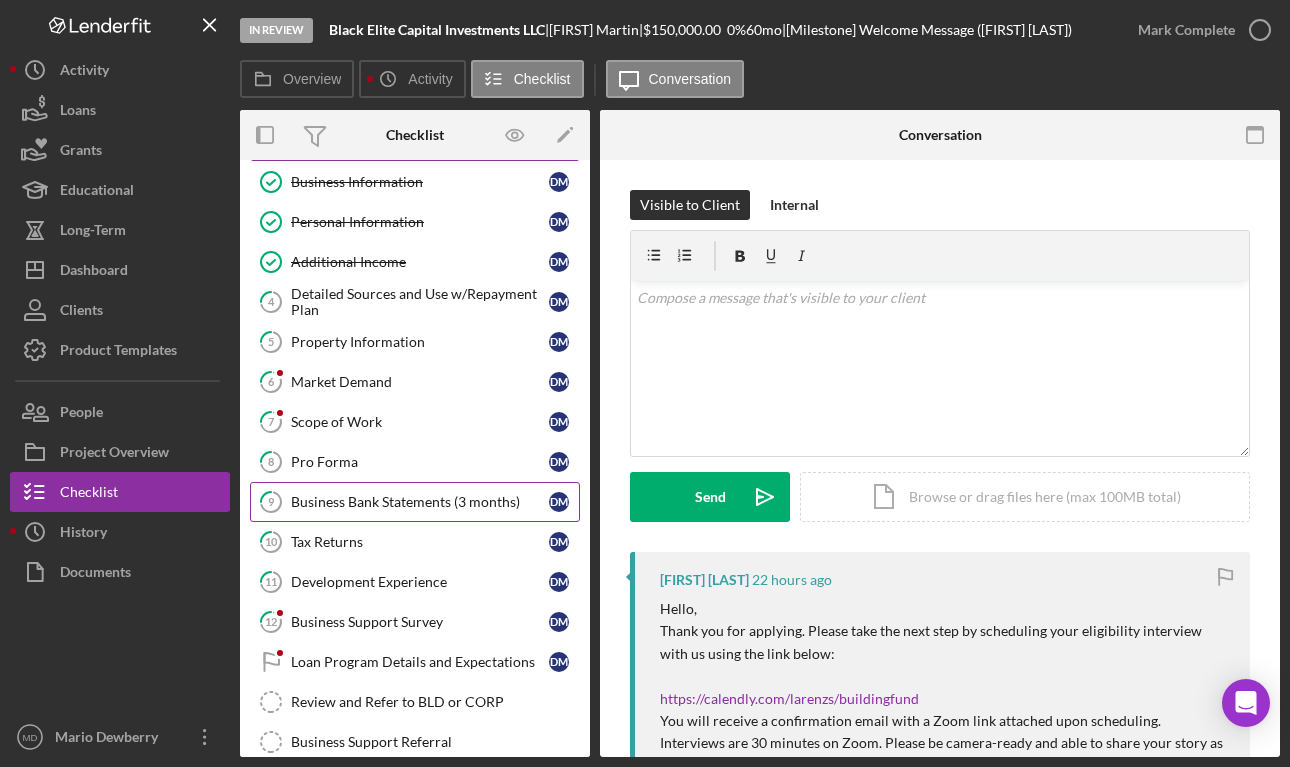 scroll, scrollTop: 104, scrollLeft: 0, axis: vertical 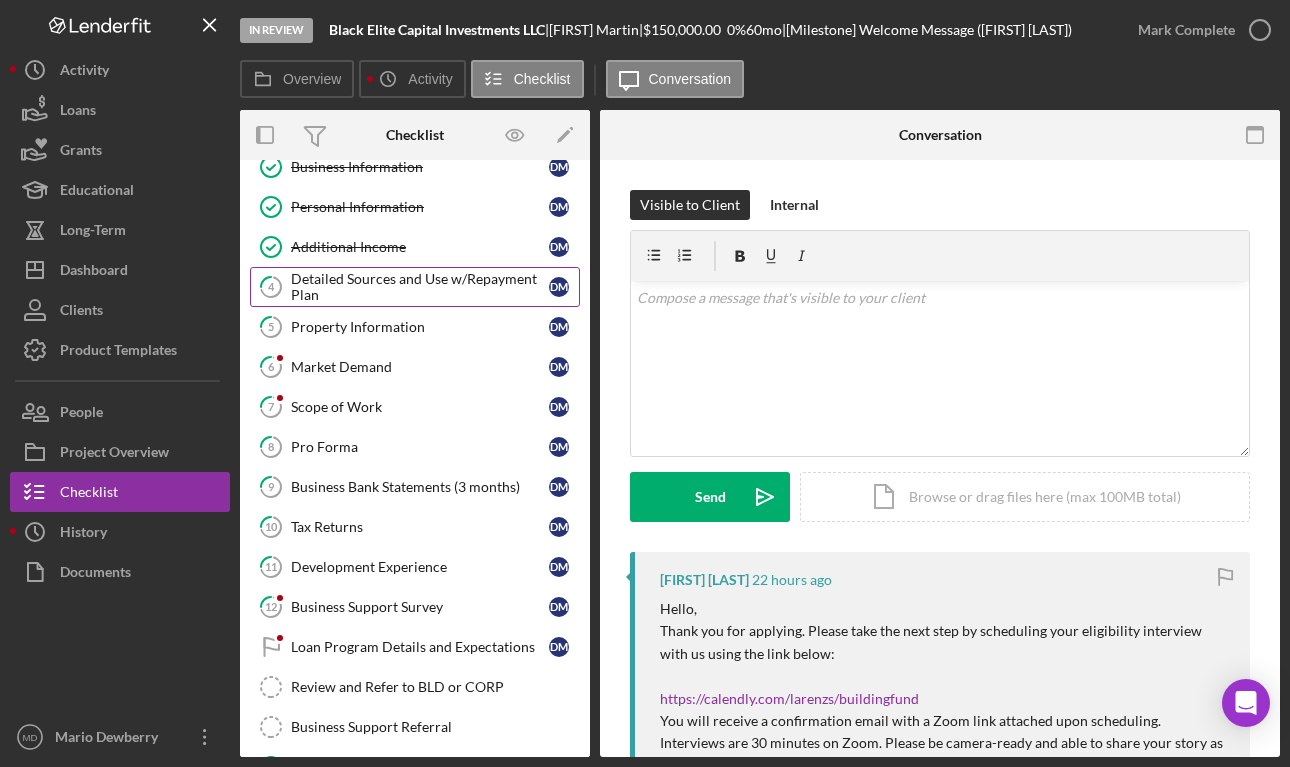 click on "Detailed Sources and Use w/Repayment Plan" at bounding box center (420, 287) 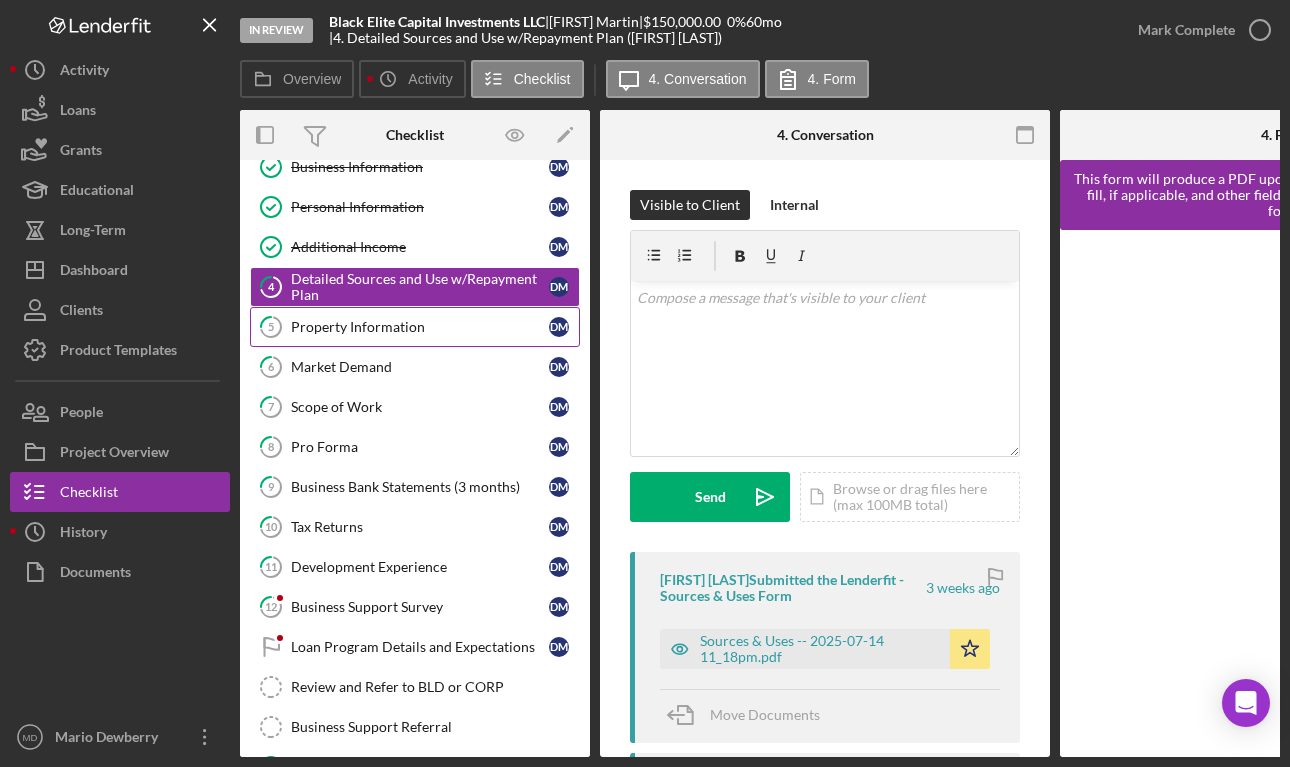 click on "5 Property Information D M" at bounding box center (415, 327) 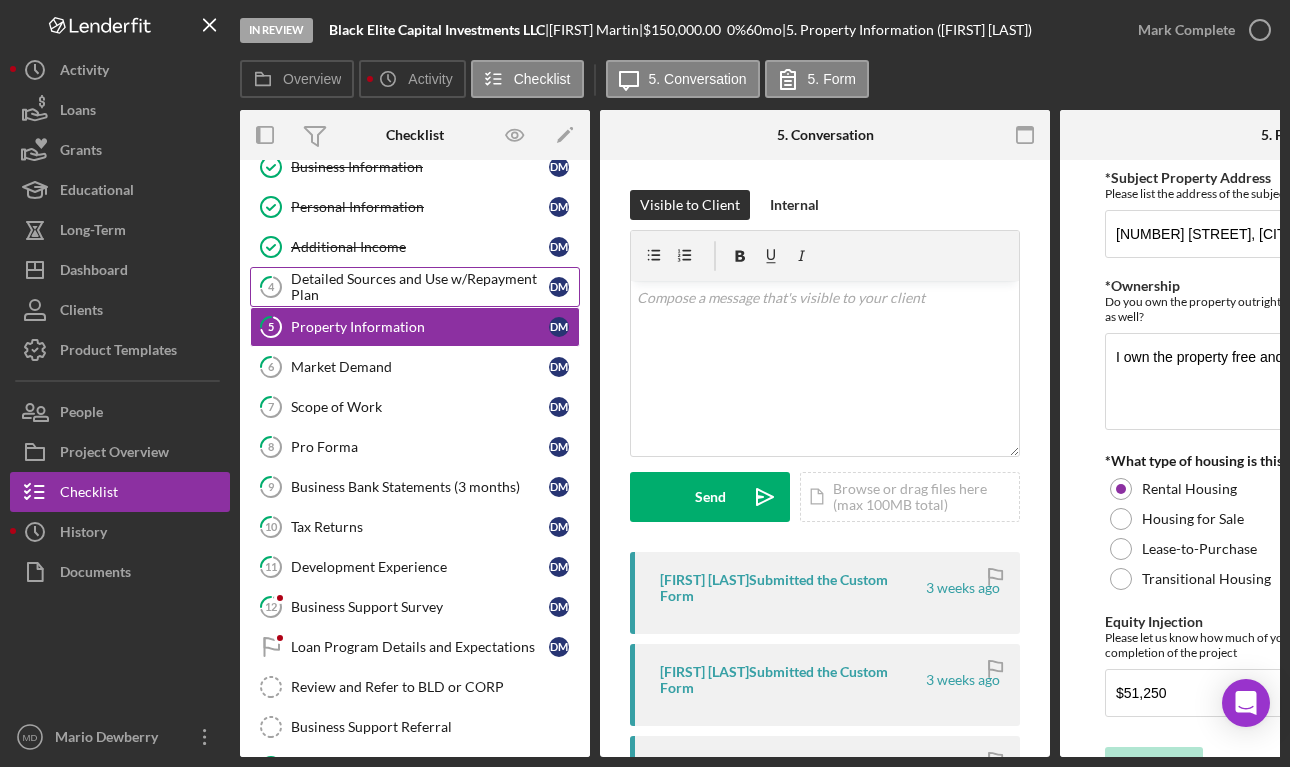 click on "Detailed Sources and Use w/Repayment Plan" at bounding box center [420, 287] 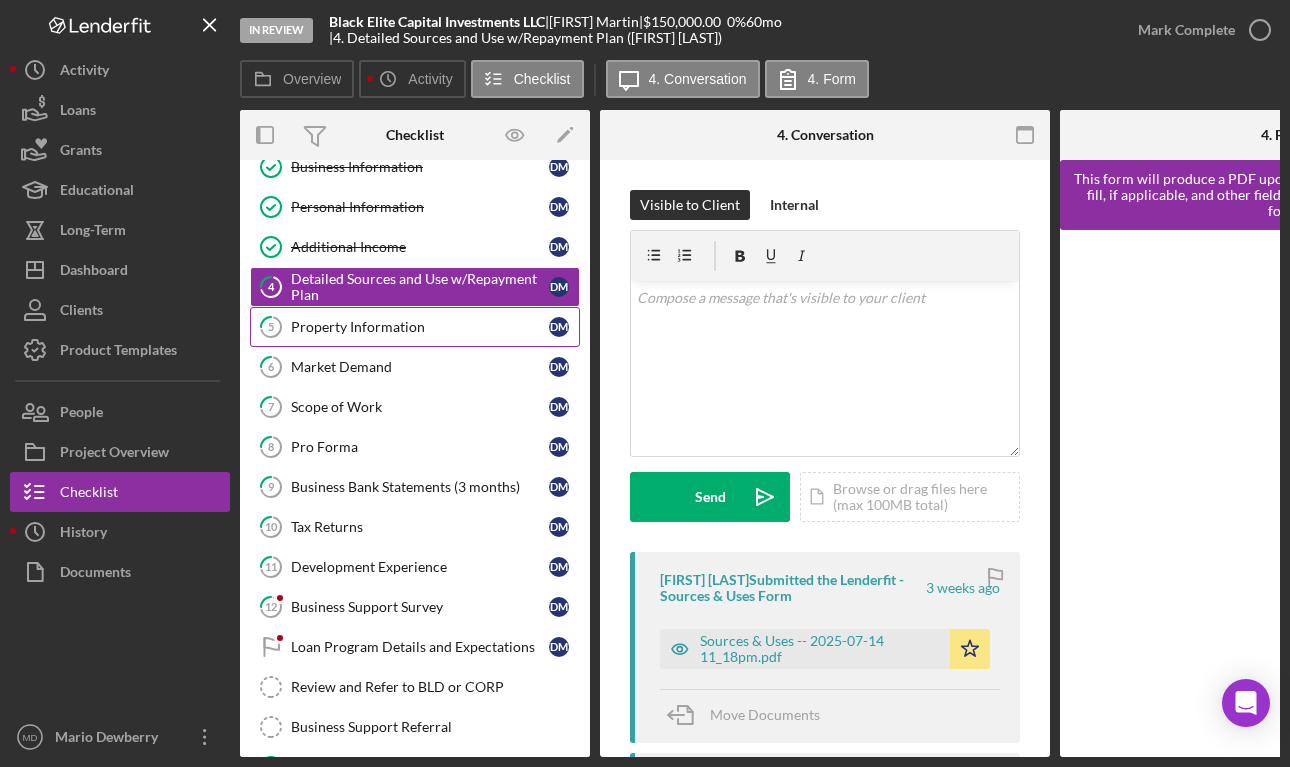click on "Property Information" at bounding box center (420, 327) 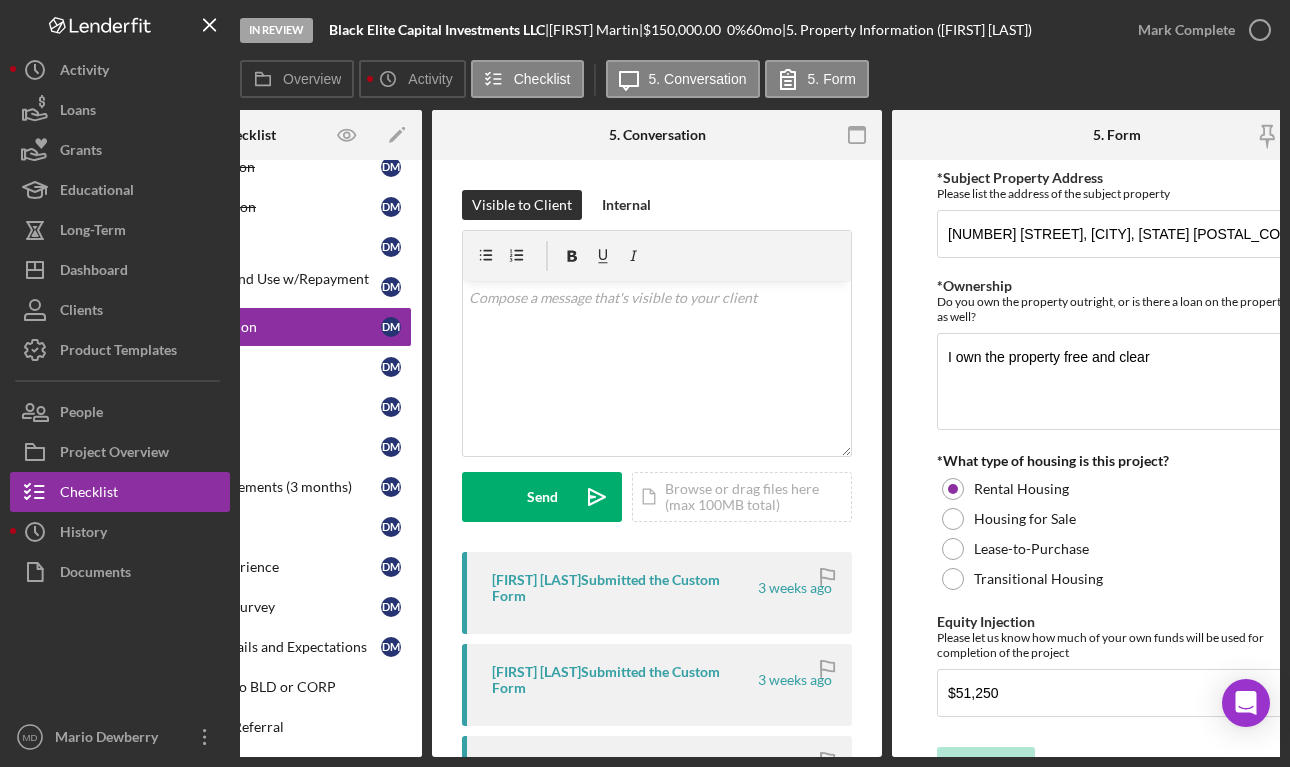 scroll, scrollTop: 0, scrollLeft: 184, axis: horizontal 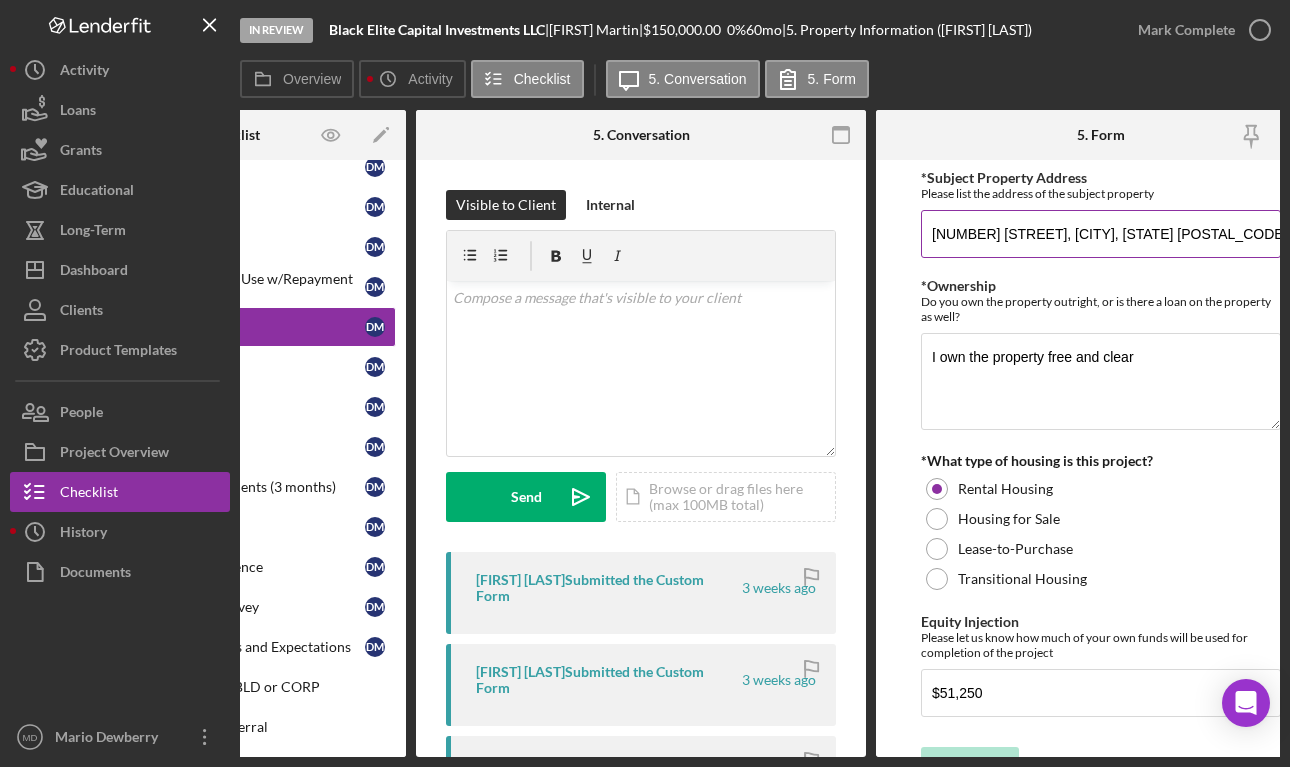 drag, startPoint x: 929, startPoint y: 236, endPoint x: 1190, endPoint y: 236, distance: 261 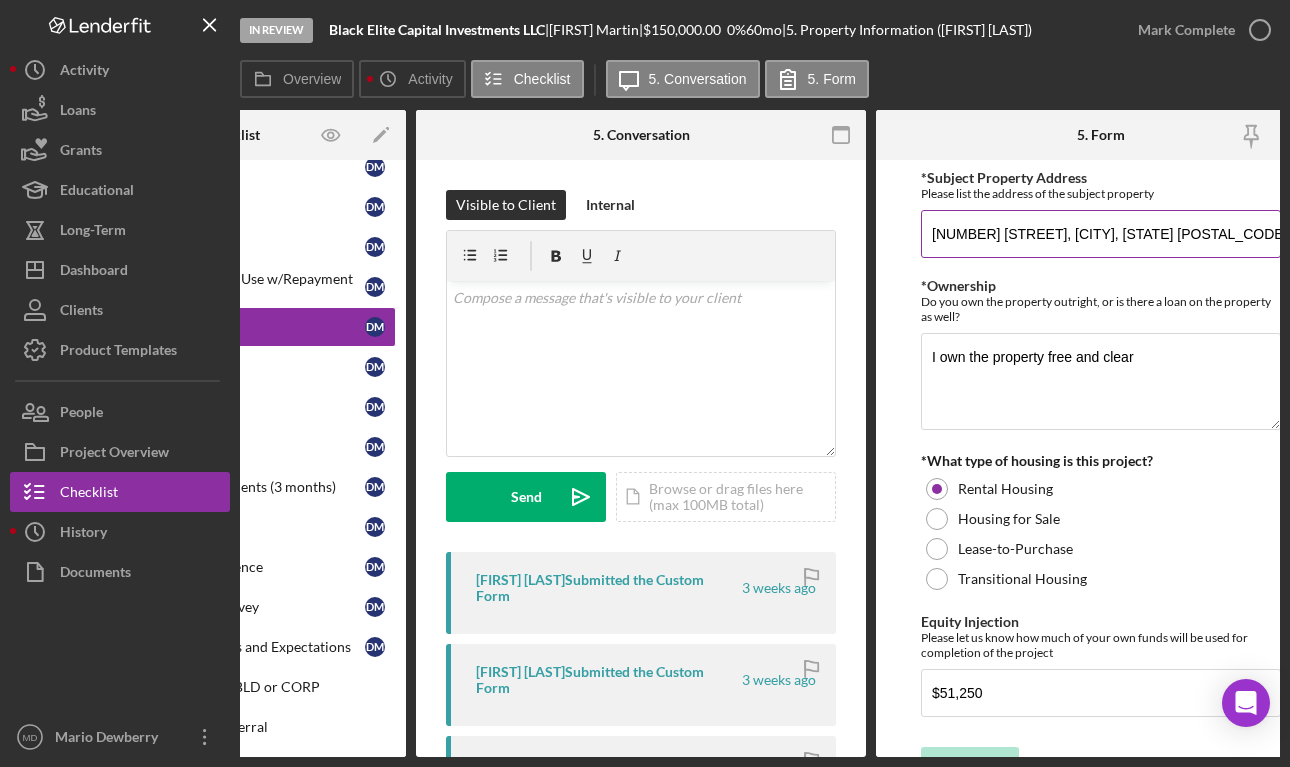 click on "[NUMBER] [STREET], [CITY], [STATE] [POSTAL_CODE]" at bounding box center (1101, 234) 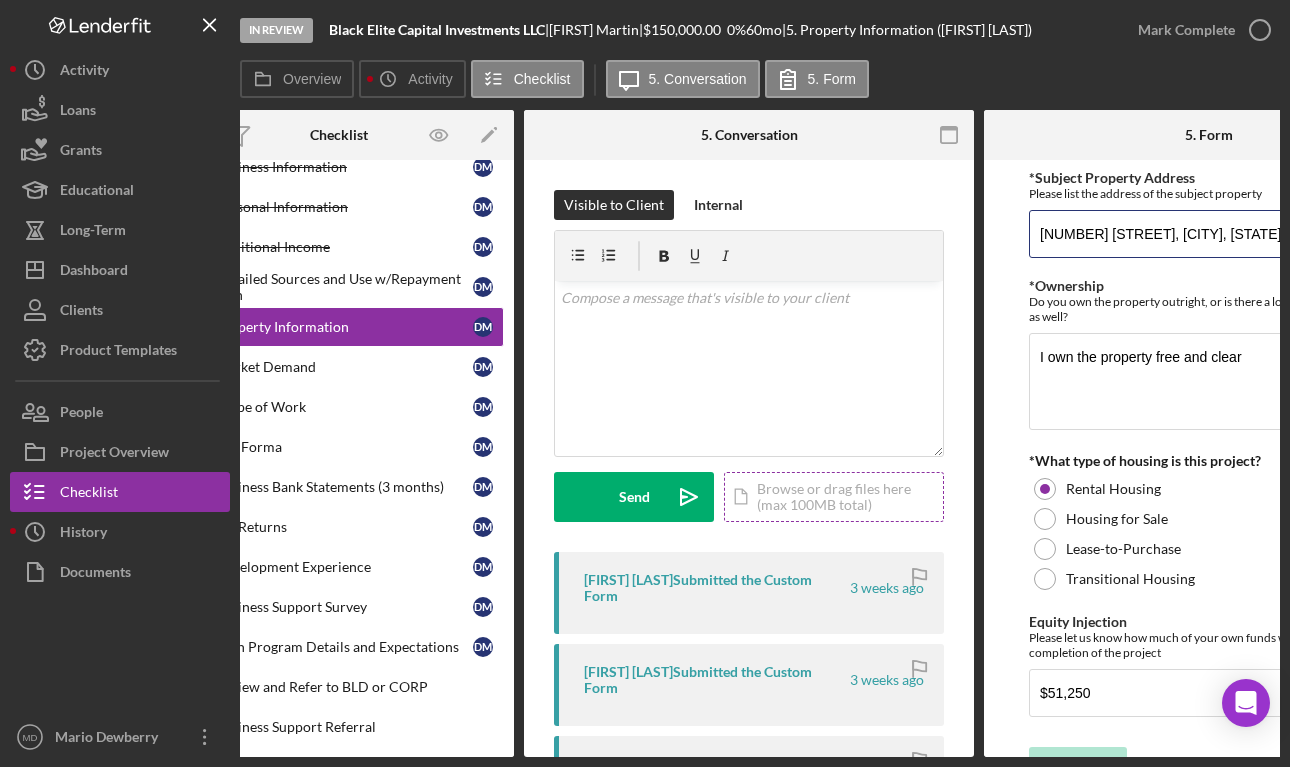 scroll, scrollTop: 0, scrollLeft: 0, axis: both 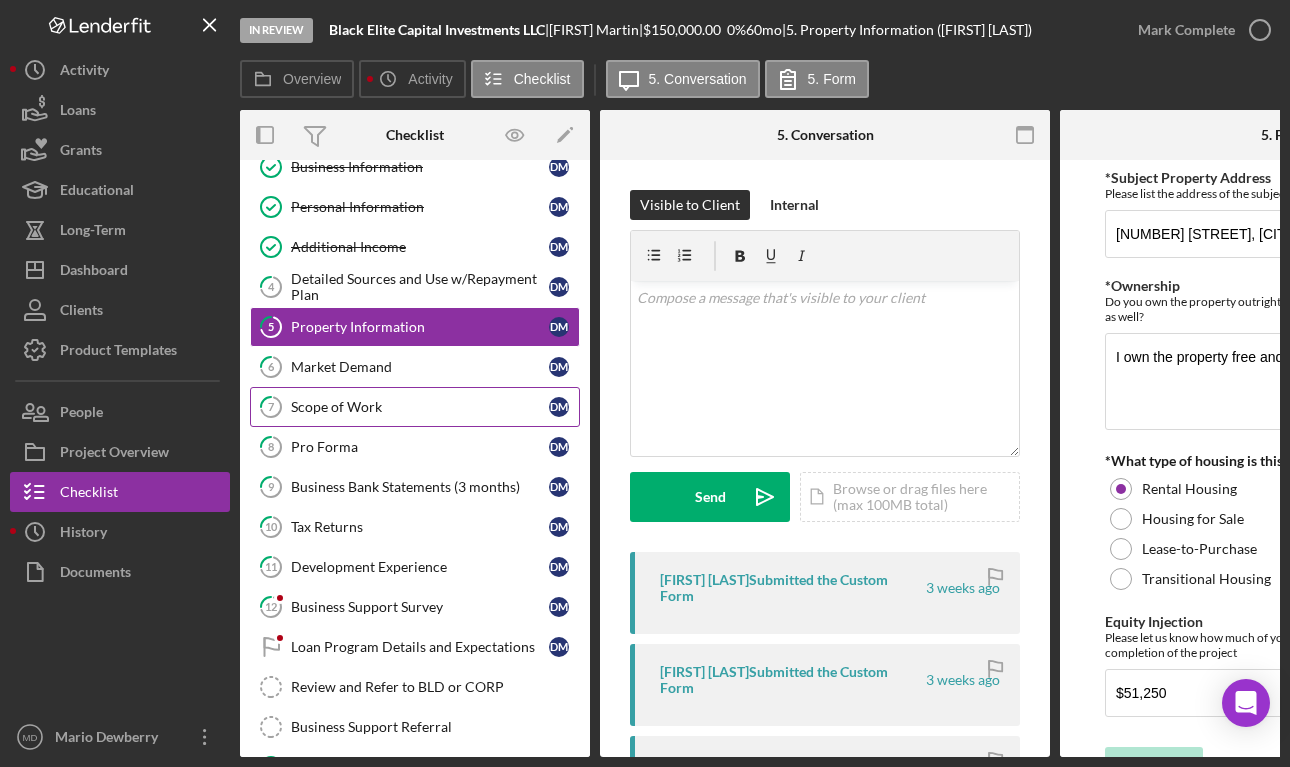click on "Scope of Work" at bounding box center (420, 407) 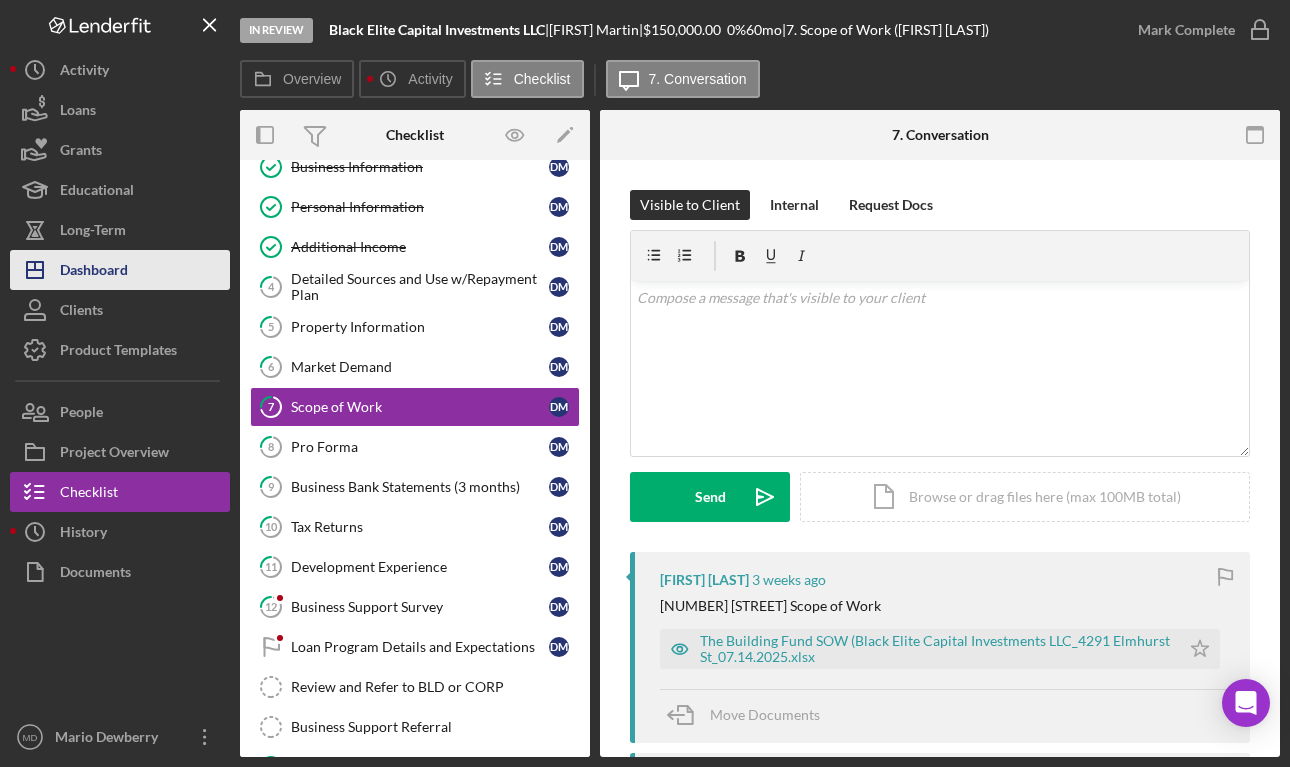 click on "Icon/Dashboard Dashboard" at bounding box center [120, 270] 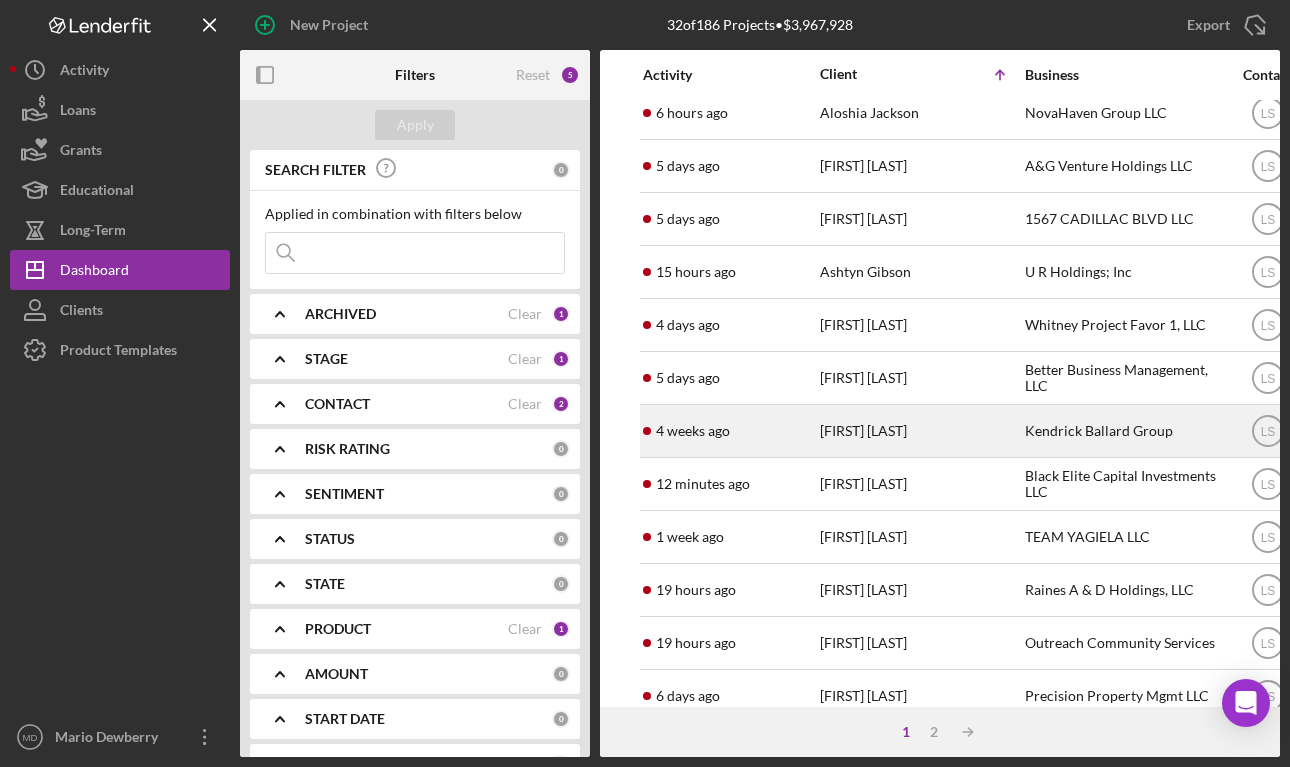 scroll, scrollTop: 121, scrollLeft: 0, axis: vertical 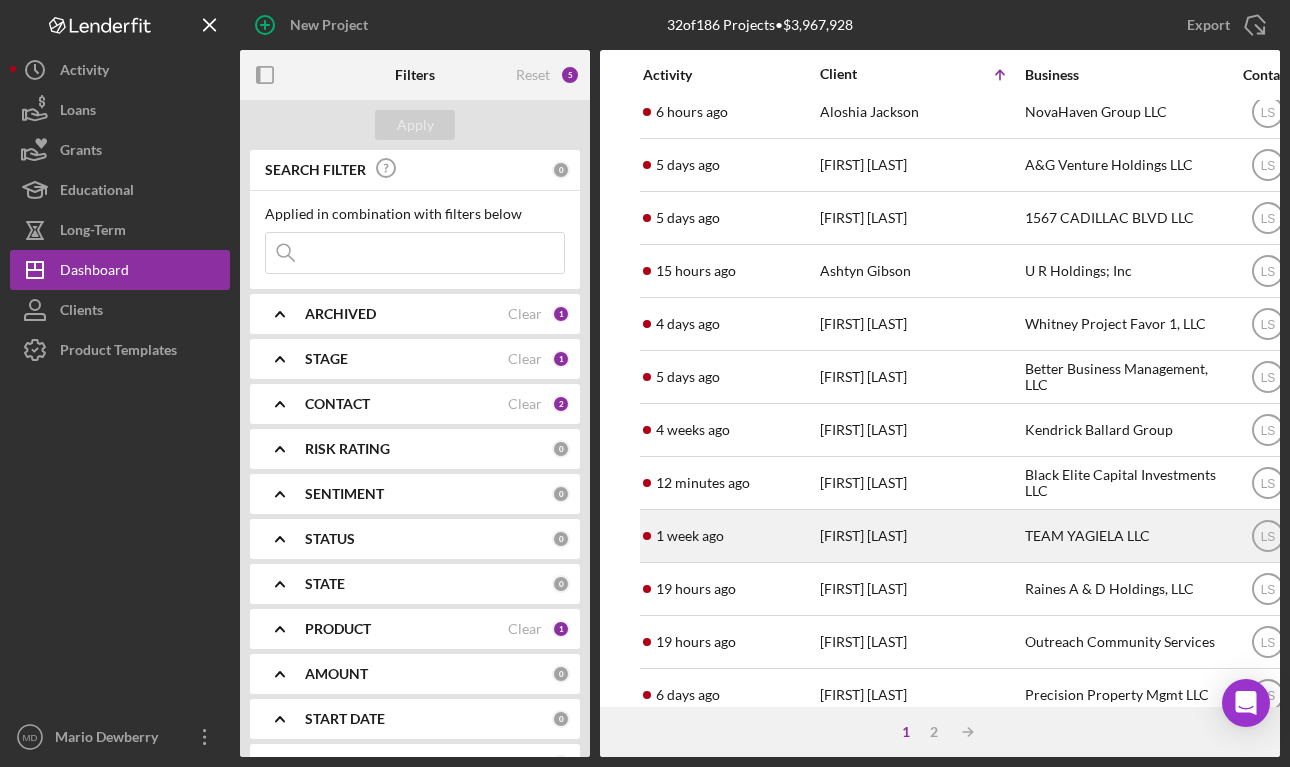 click on "[FIRST] [LAST]" at bounding box center [920, 536] 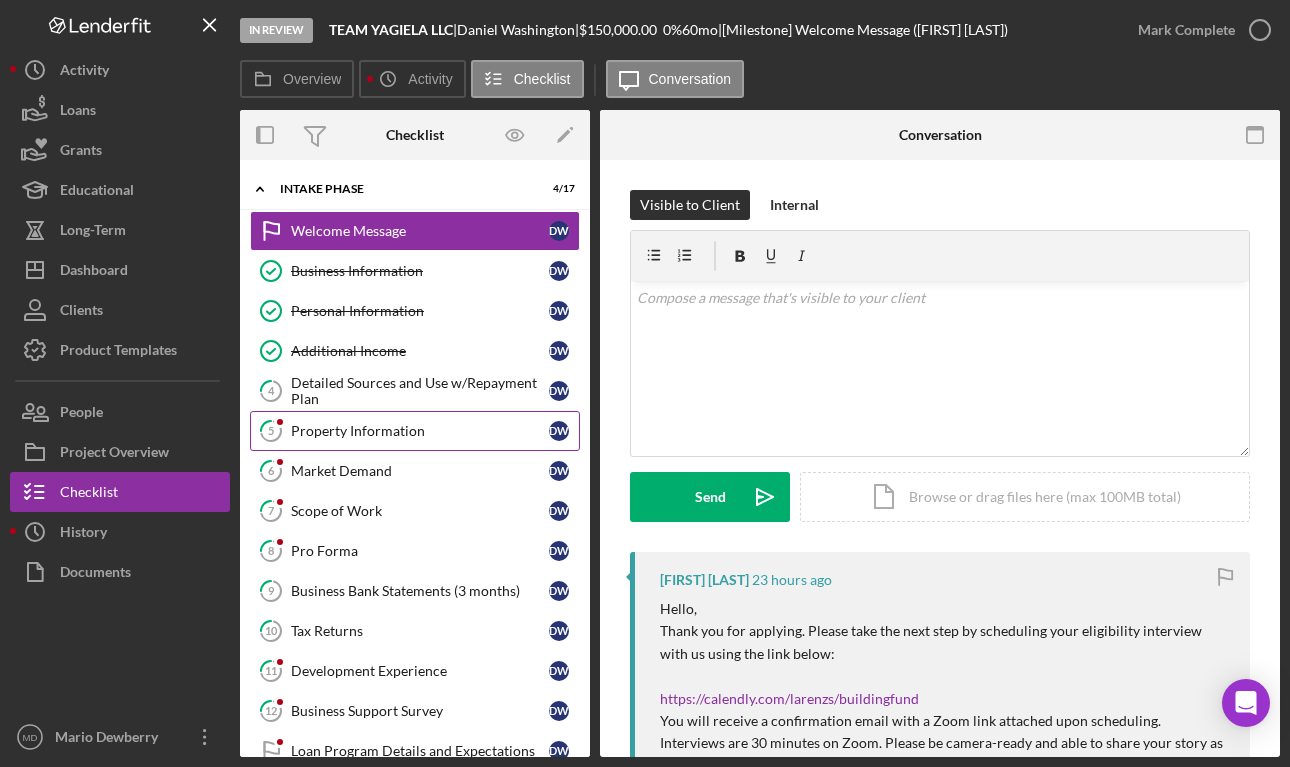 click on "Property Information" at bounding box center (420, 431) 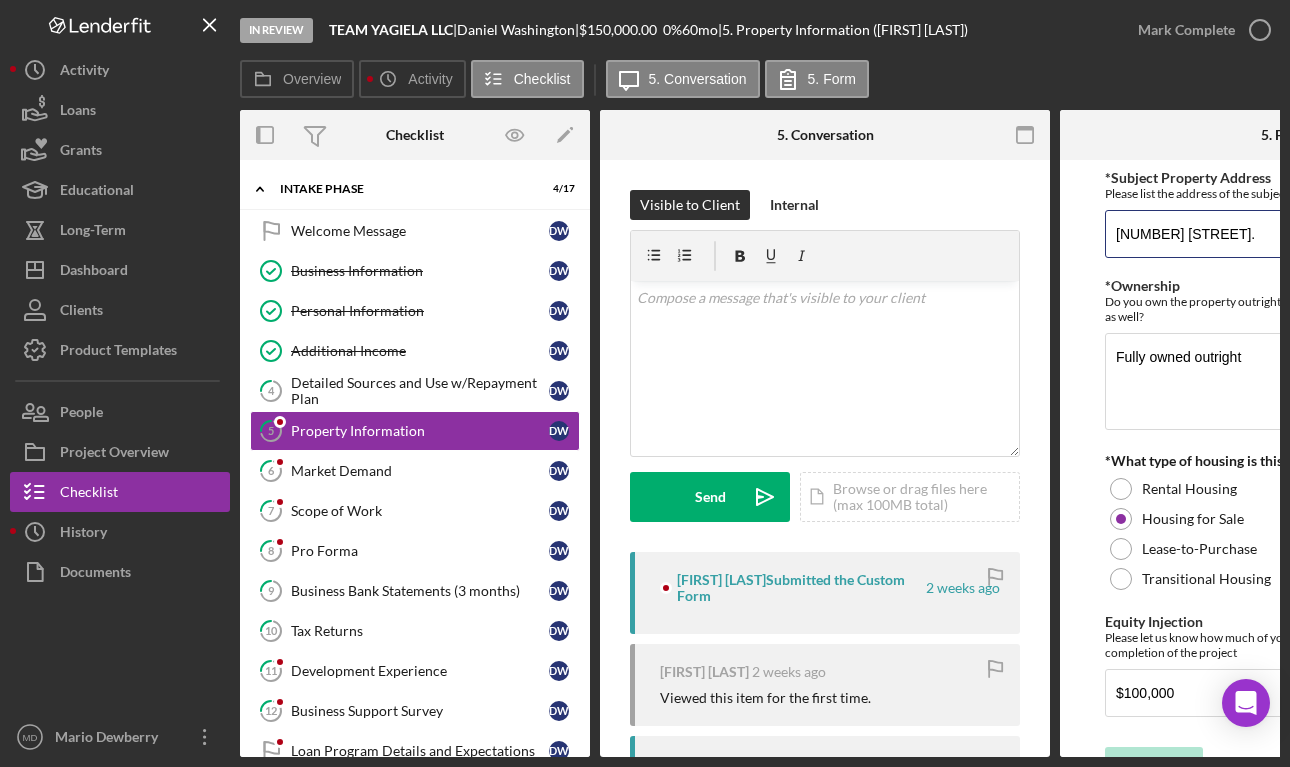 drag, startPoint x: 1223, startPoint y: 240, endPoint x: 1074, endPoint y: 235, distance: 149.08386 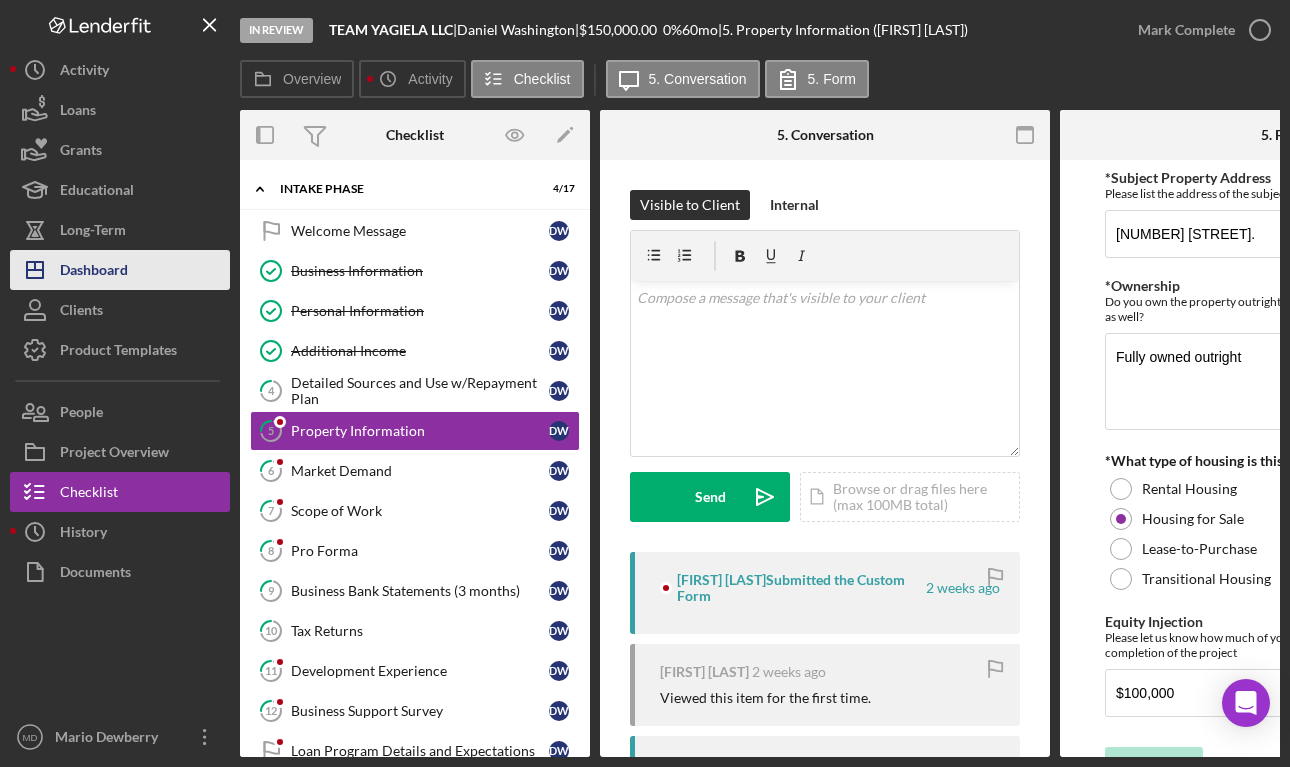 click on "Icon/Dashboard Dashboard" at bounding box center [120, 270] 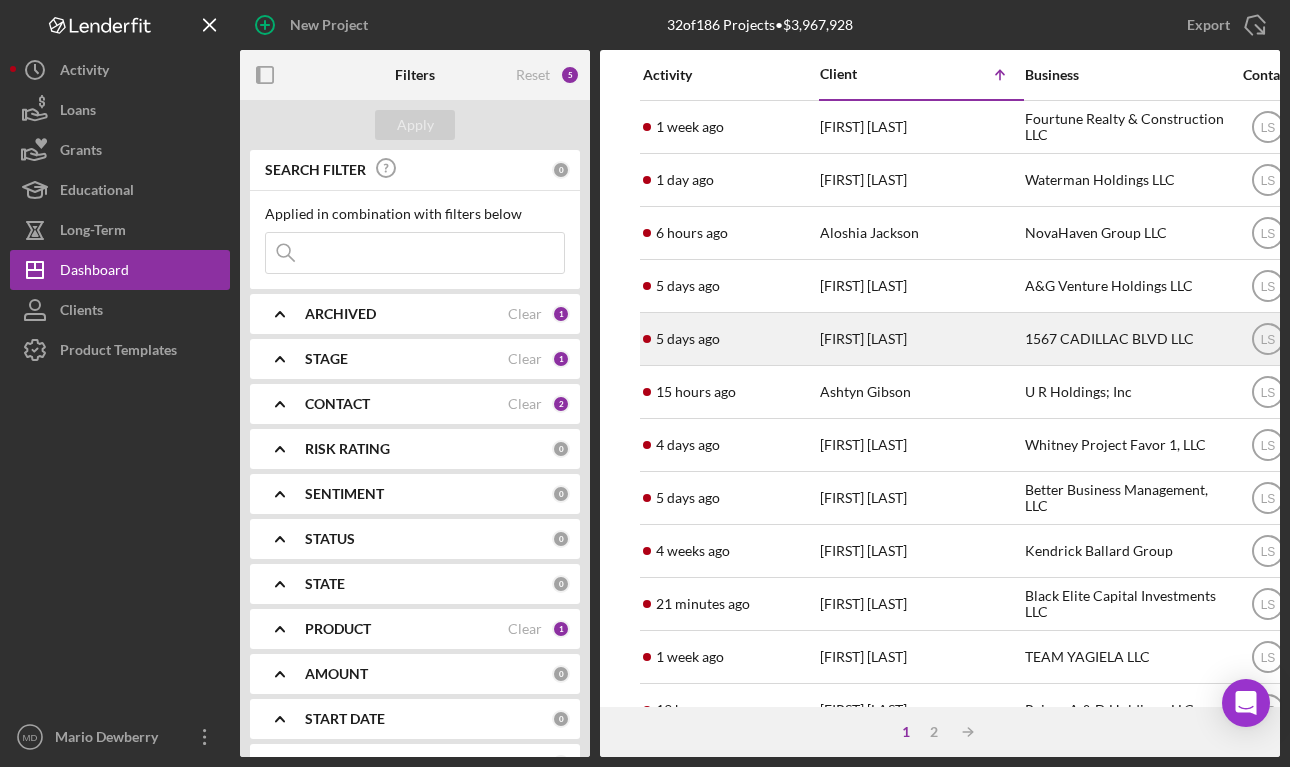click on "5 days ago Antoine Hayes" at bounding box center (730, 339) 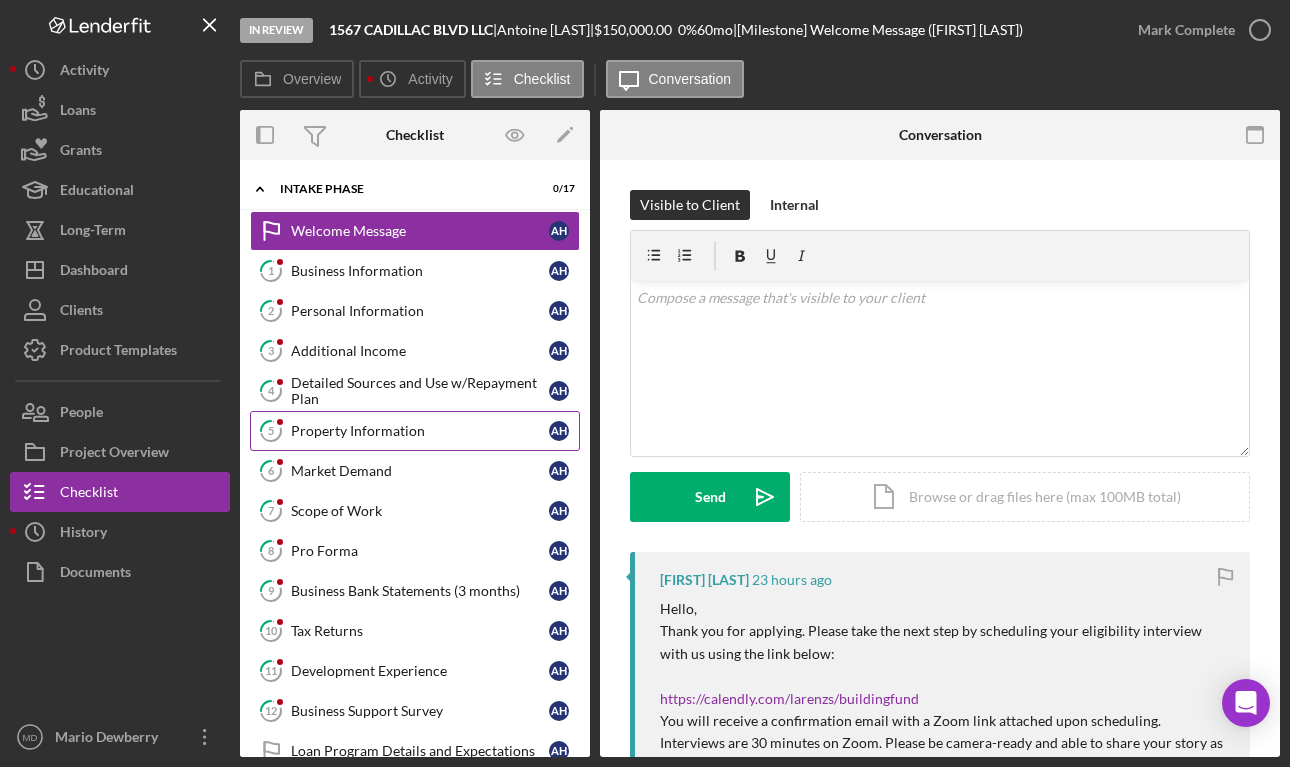 click on "Property Information" at bounding box center (420, 431) 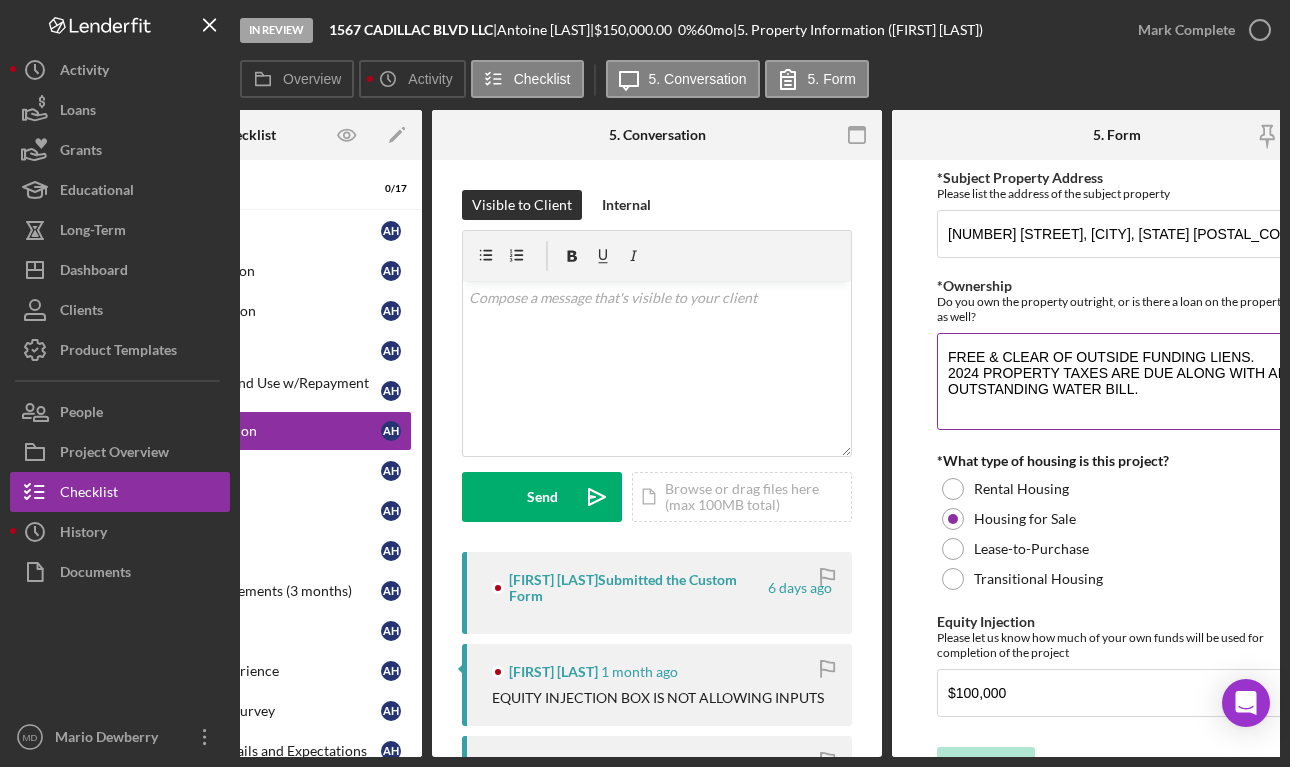 scroll, scrollTop: 0, scrollLeft: 222, axis: horizontal 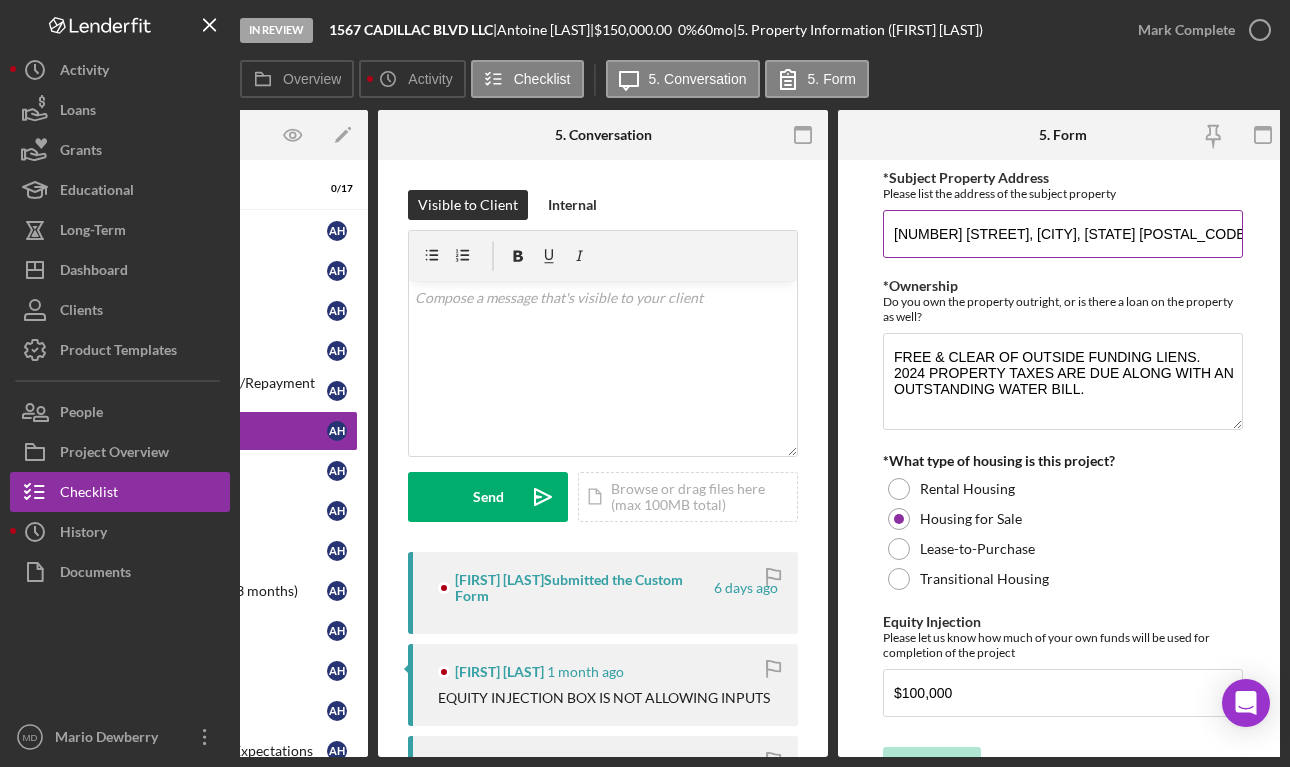 drag, startPoint x: 892, startPoint y: 239, endPoint x: 1141, endPoint y: 243, distance: 249.03212 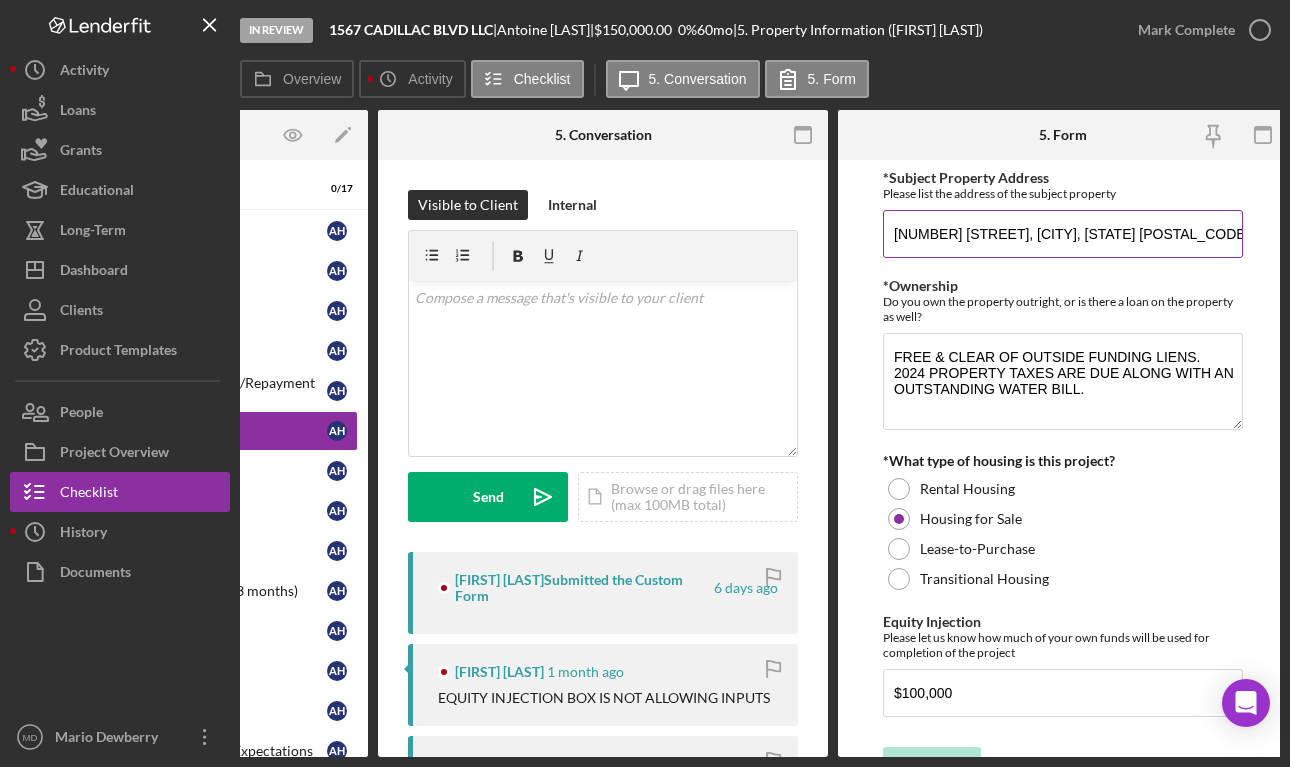 click on "1567 CADILLAC BLVD, DETROIT, MI 48214" at bounding box center (1063, 234) 